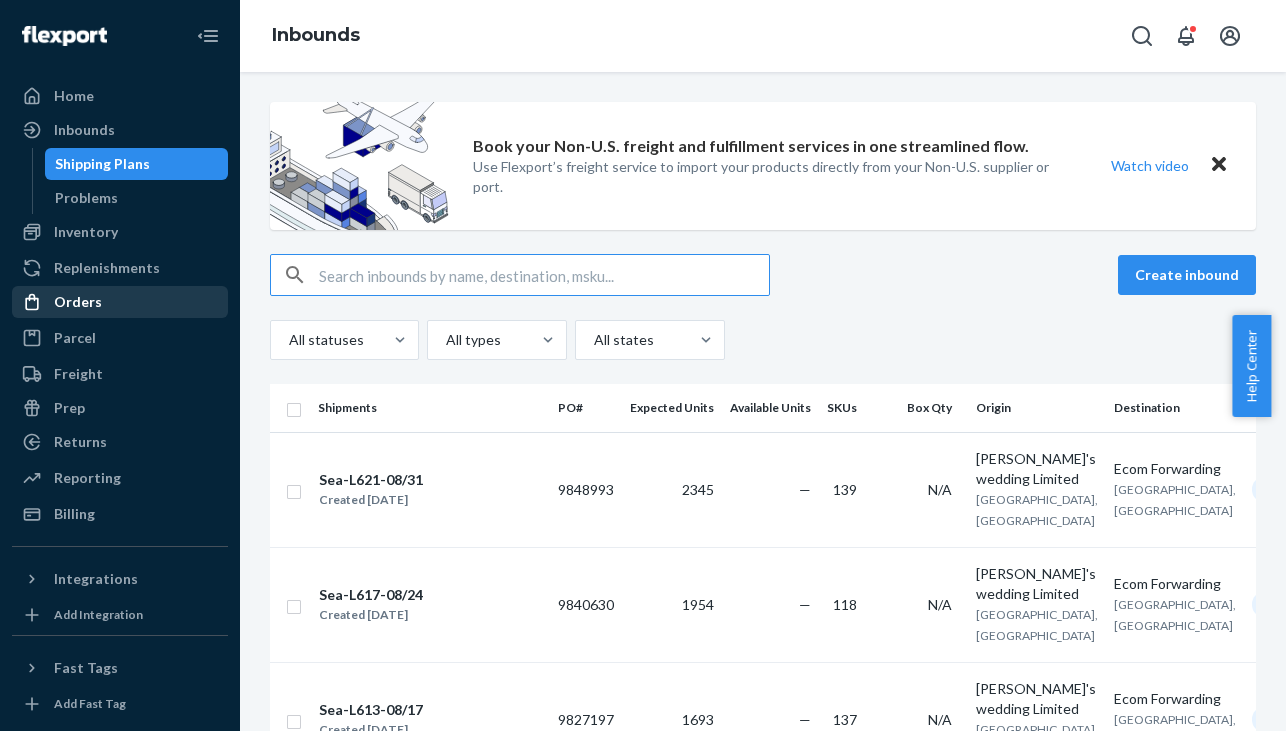 scroll, scrollTop: 0, scrollLeft: 0, axis: both 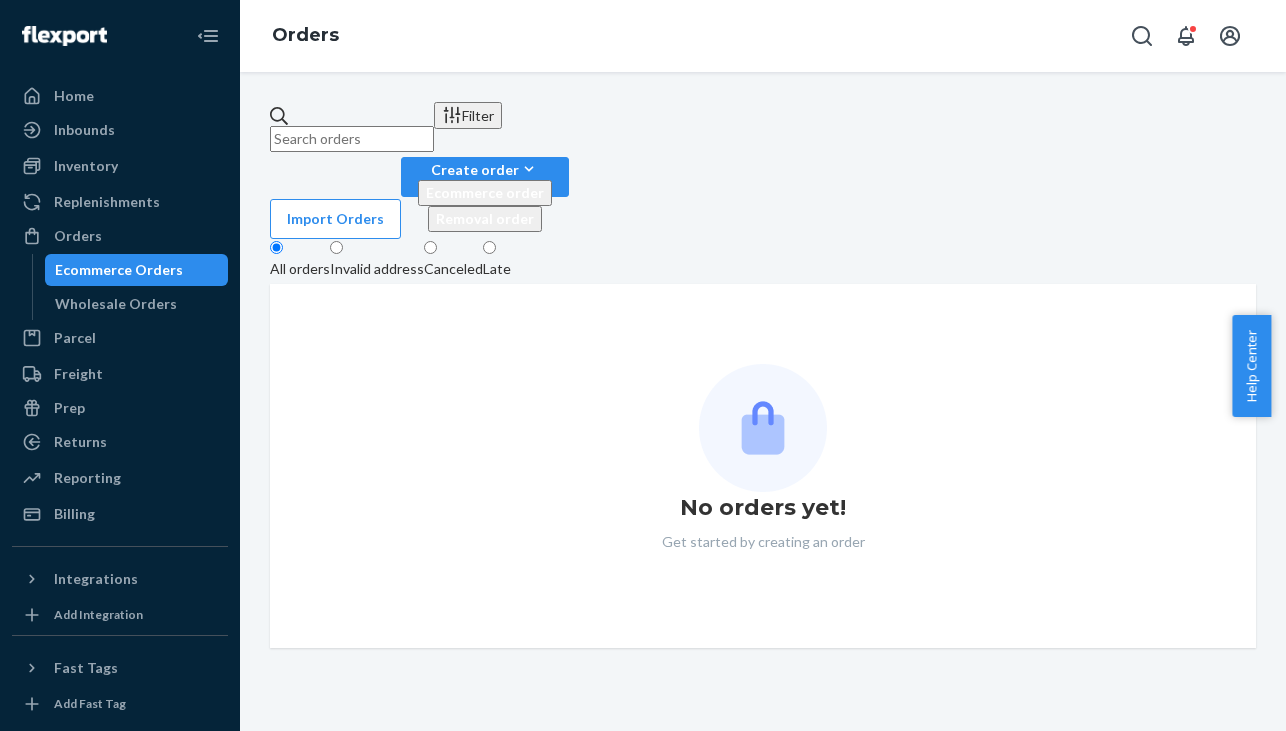click at bounding box center (352, 139) 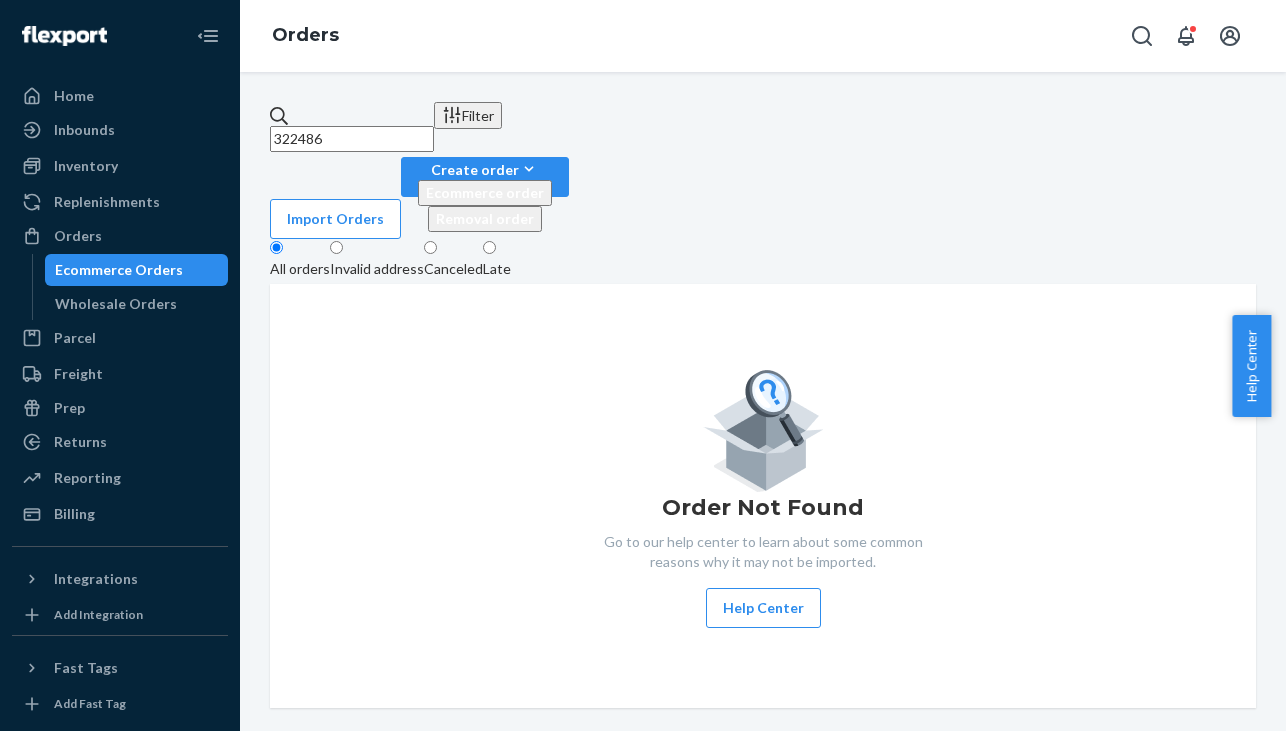 scroll, scrollTop: 0, scrollLeft: 0, axis: both 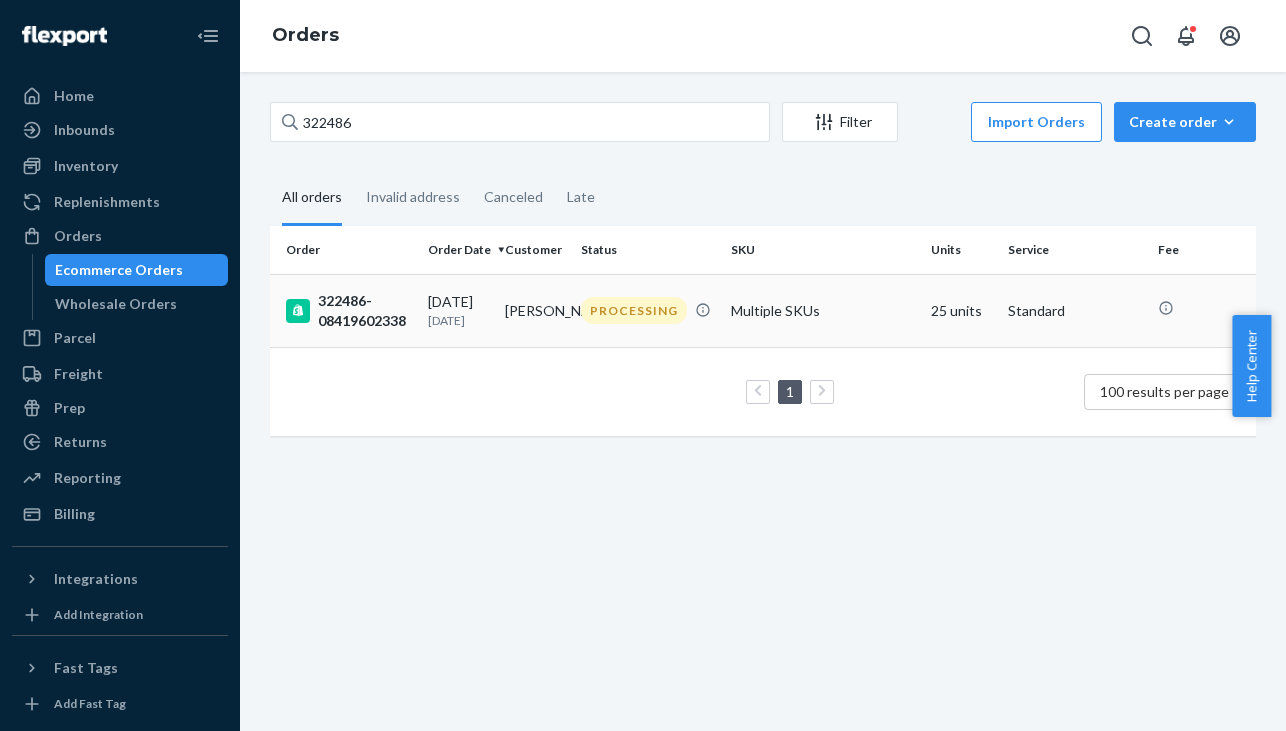 click on "322486-08419602338" at bounding box center [349, 311] 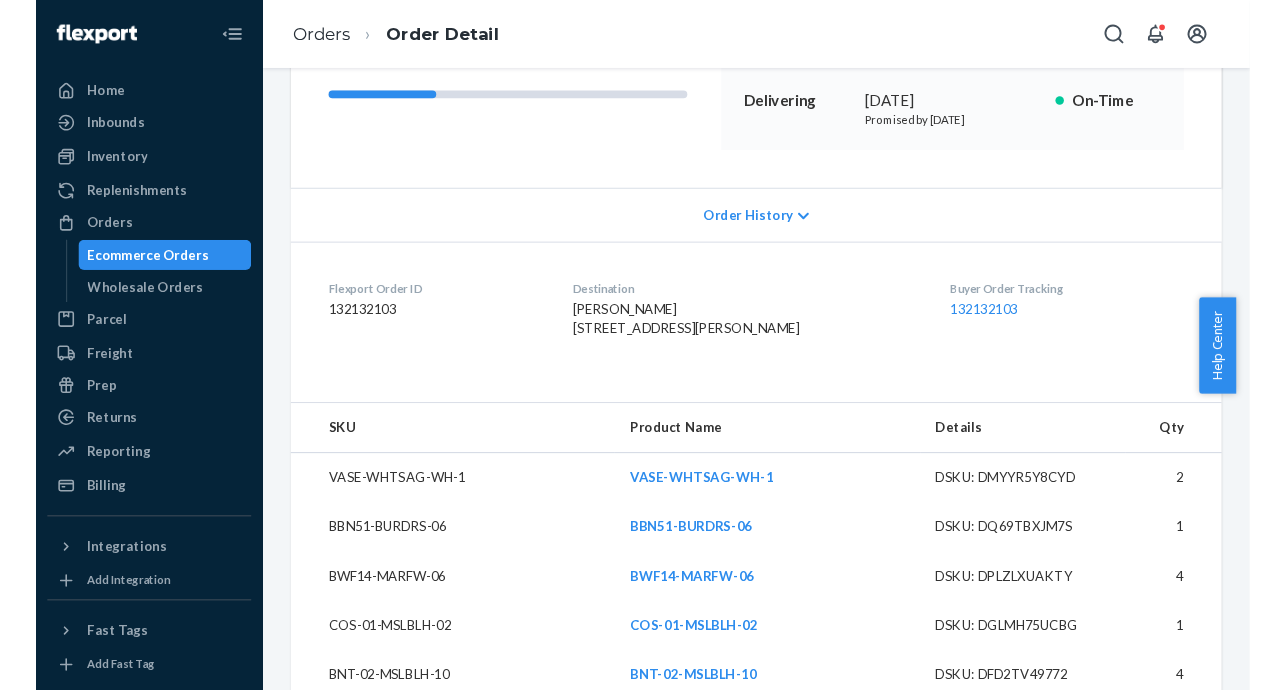 scroll, scrollTop: 0, scrollLeft: 0, axis: both 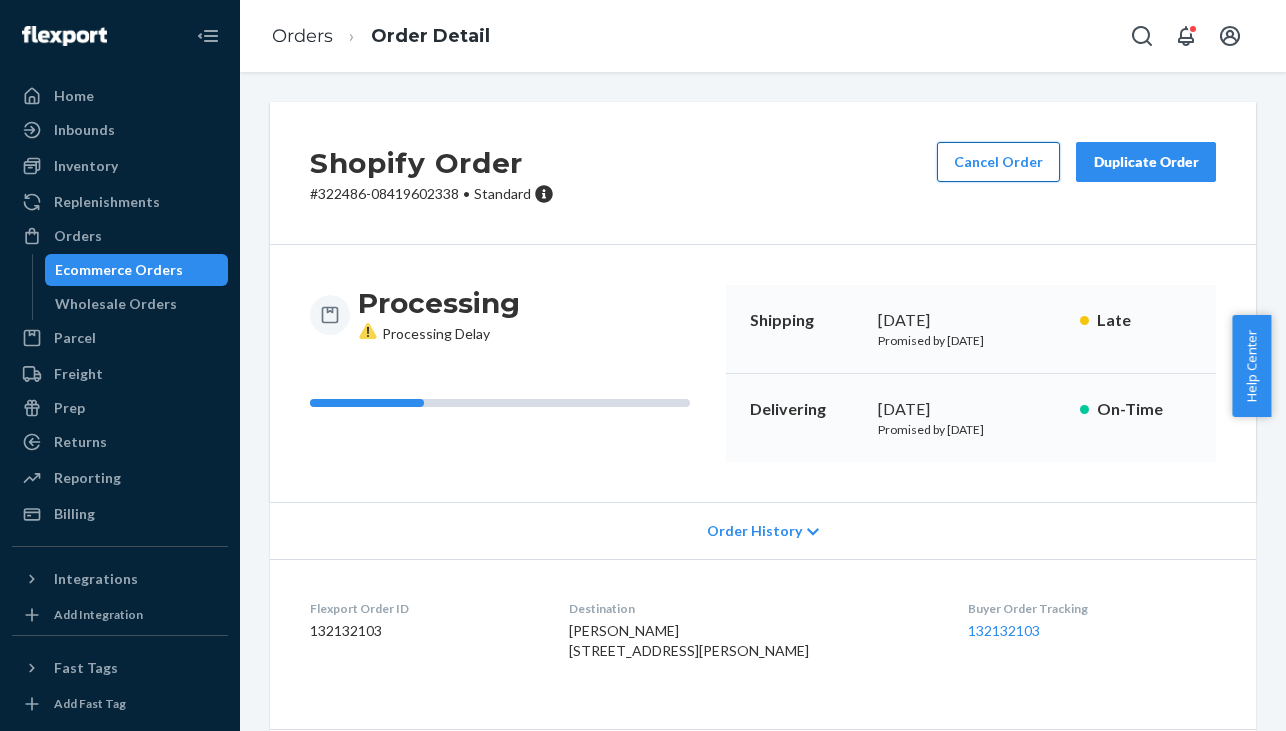 click on "Cancel Order" at bounding box center [998, 162] 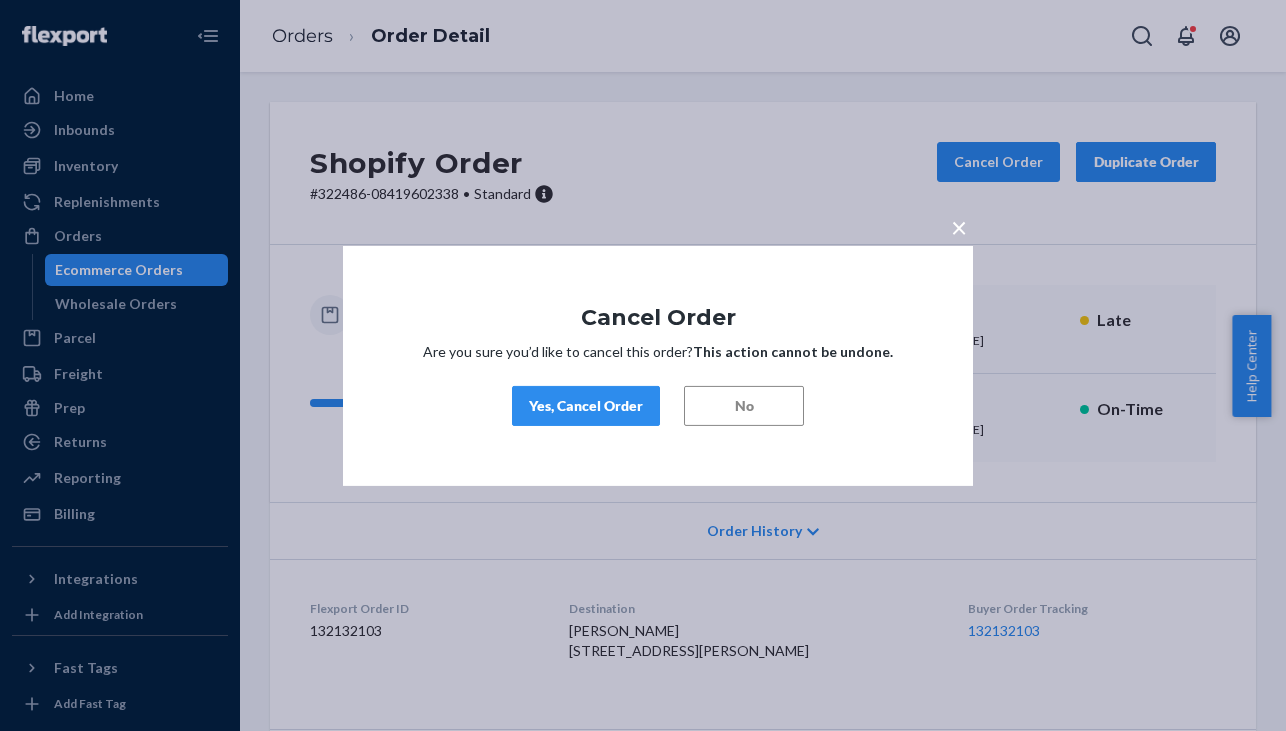 click on "Yes, Cancel Order" at bounding box center [586, 406] 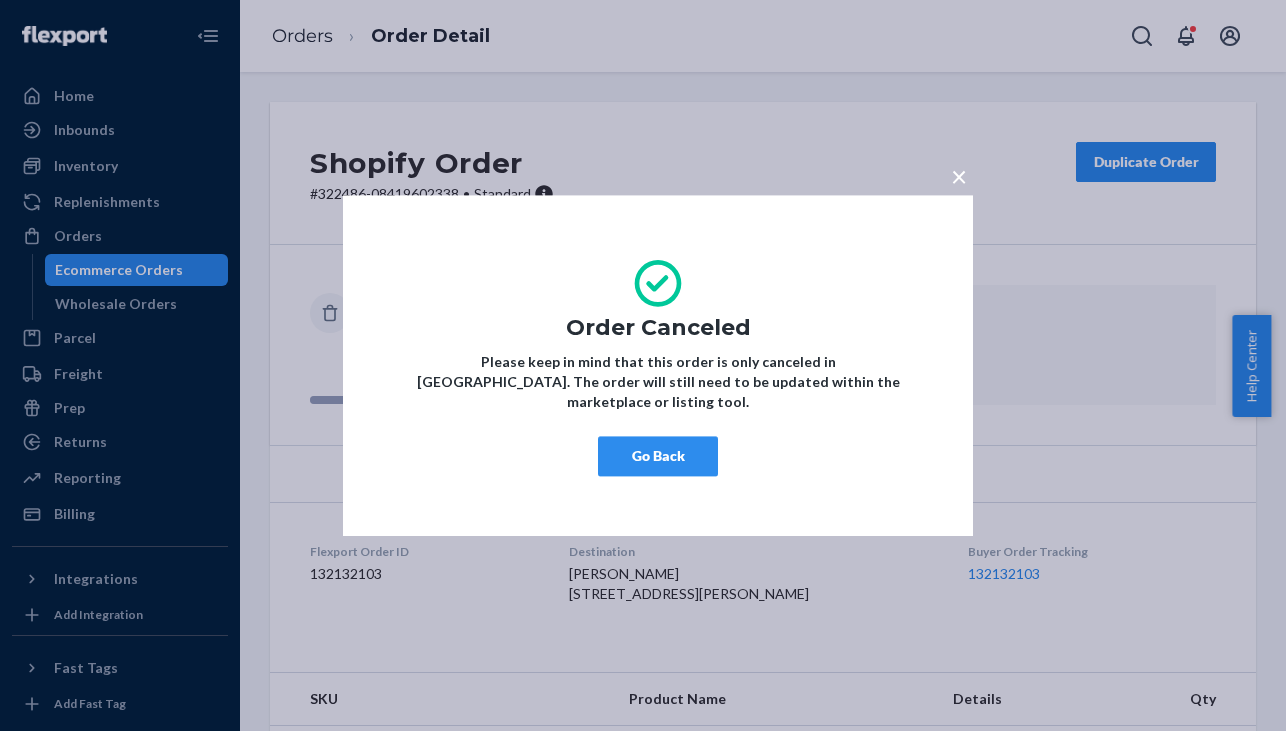 click on "Go Back" at bounding box center (658, 456) 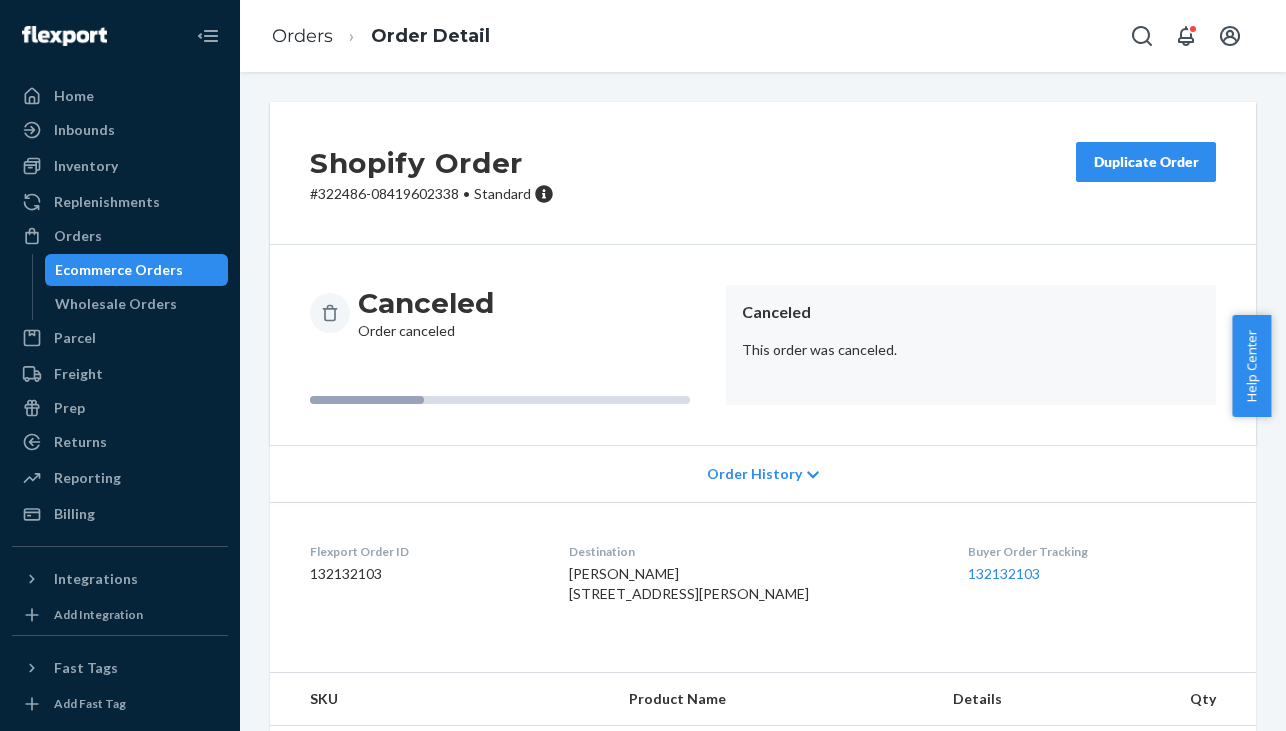 click on "Duplicate Order" at bounding box center (1146, 162) 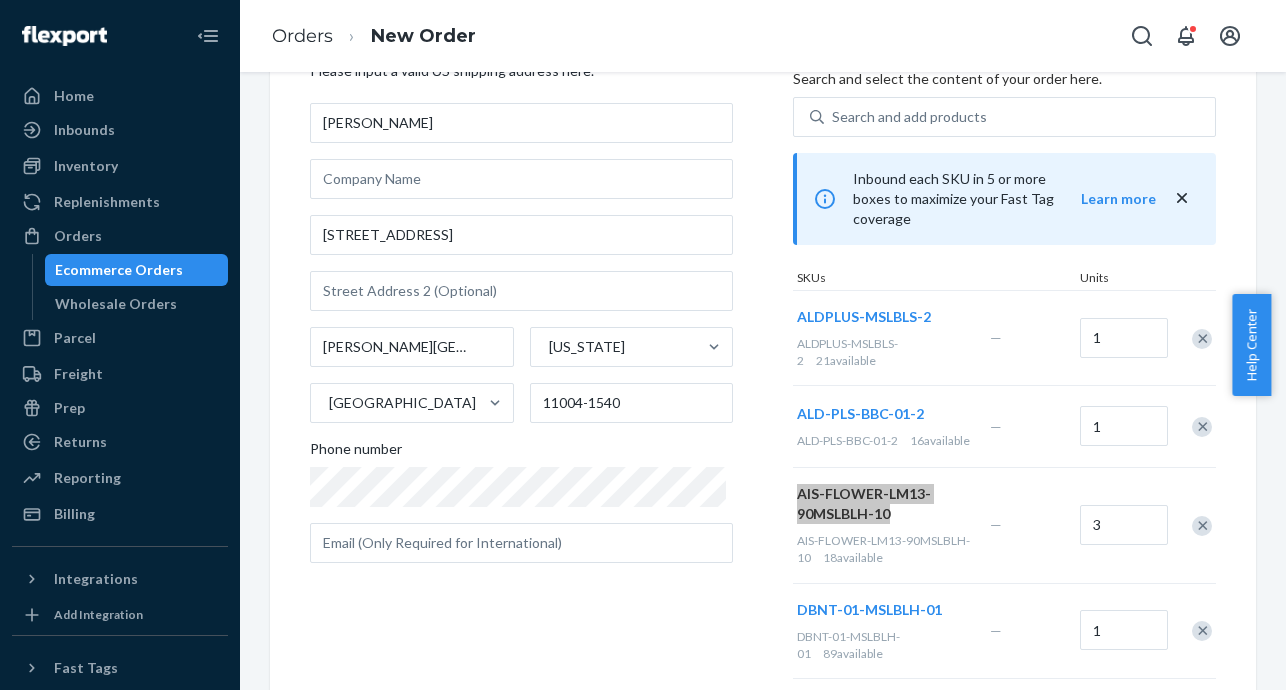 scroll, scrollTop: 134, scrollLeft: 0, axis: vertical 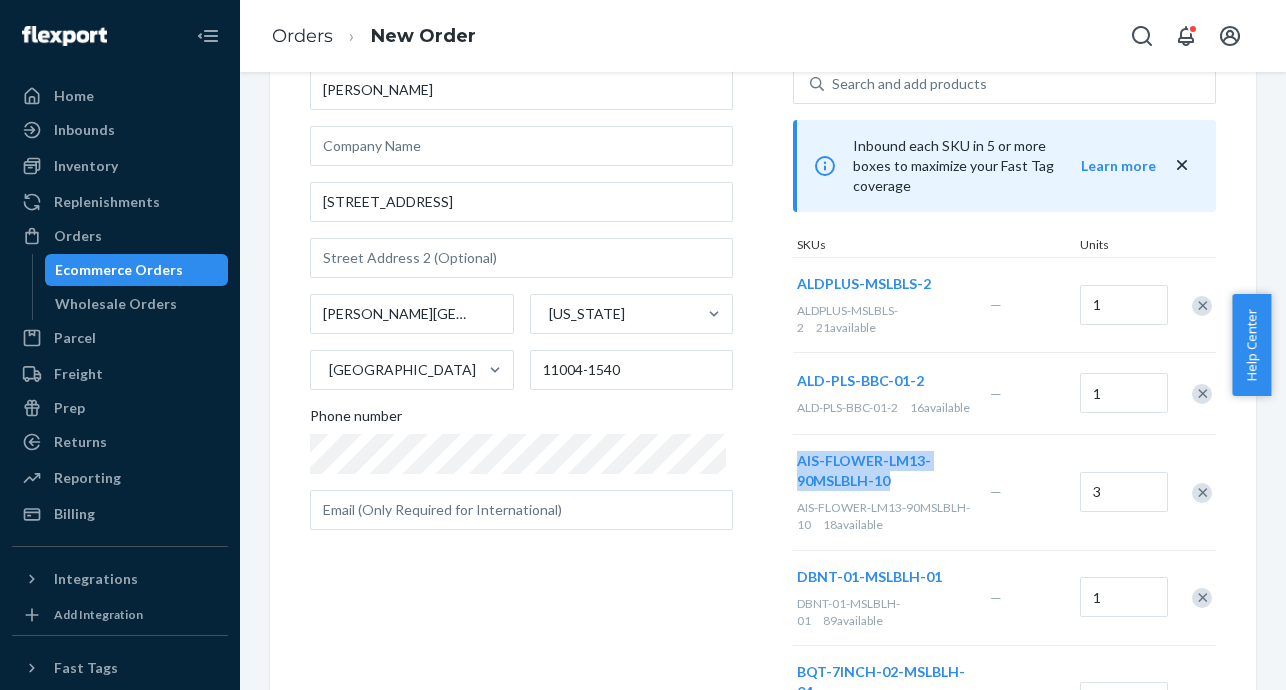 click at bounding box center [1202, 493] 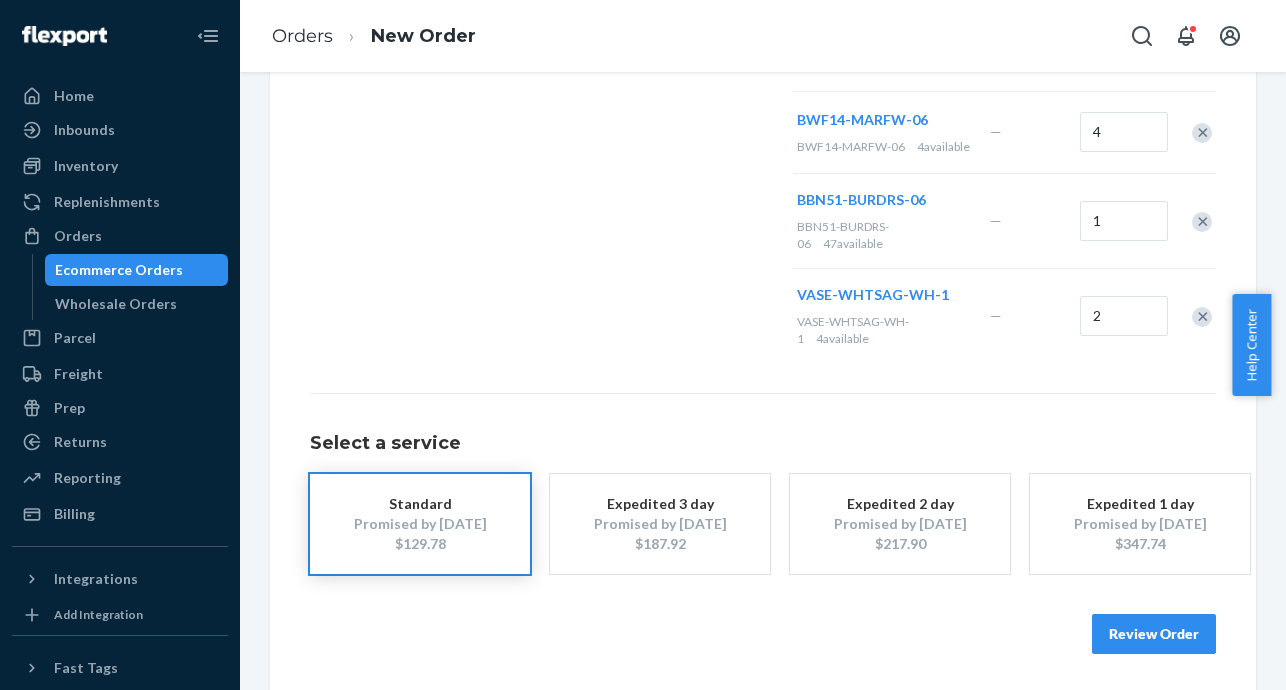 scroll, scrollTop: 1223, scrollLeft: 0, axis: vertical 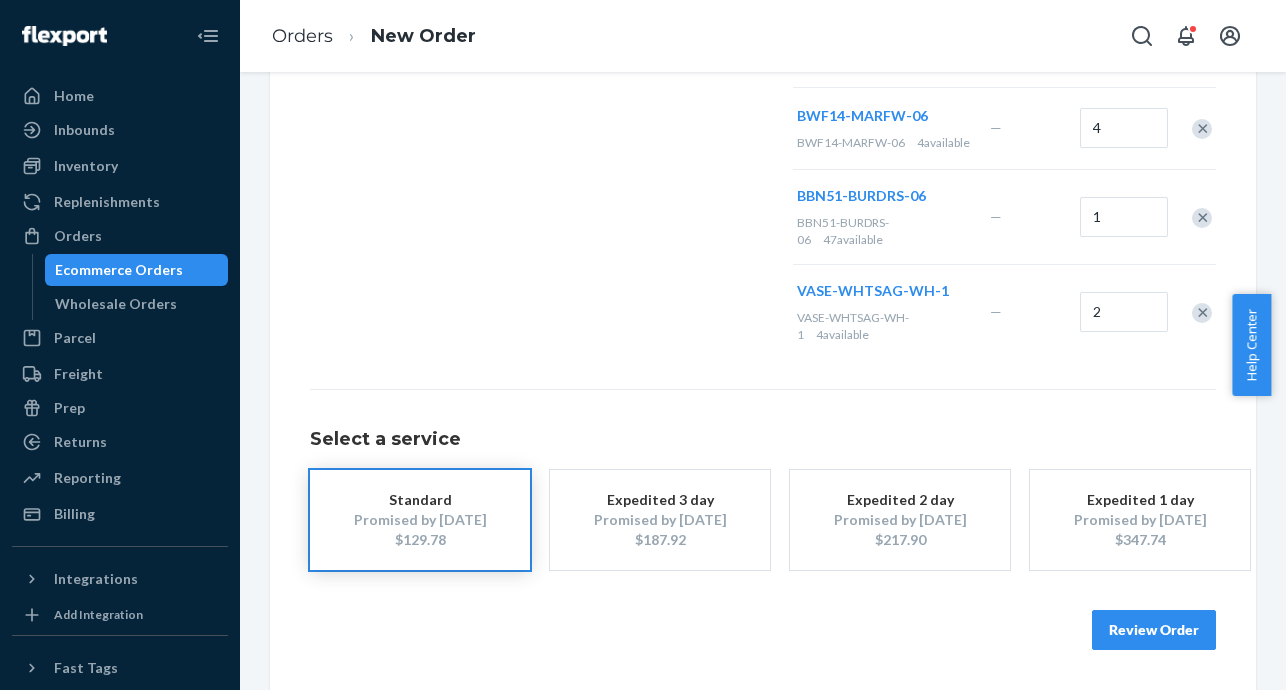 click on "Review Order" at bounding box center (1154, 630) 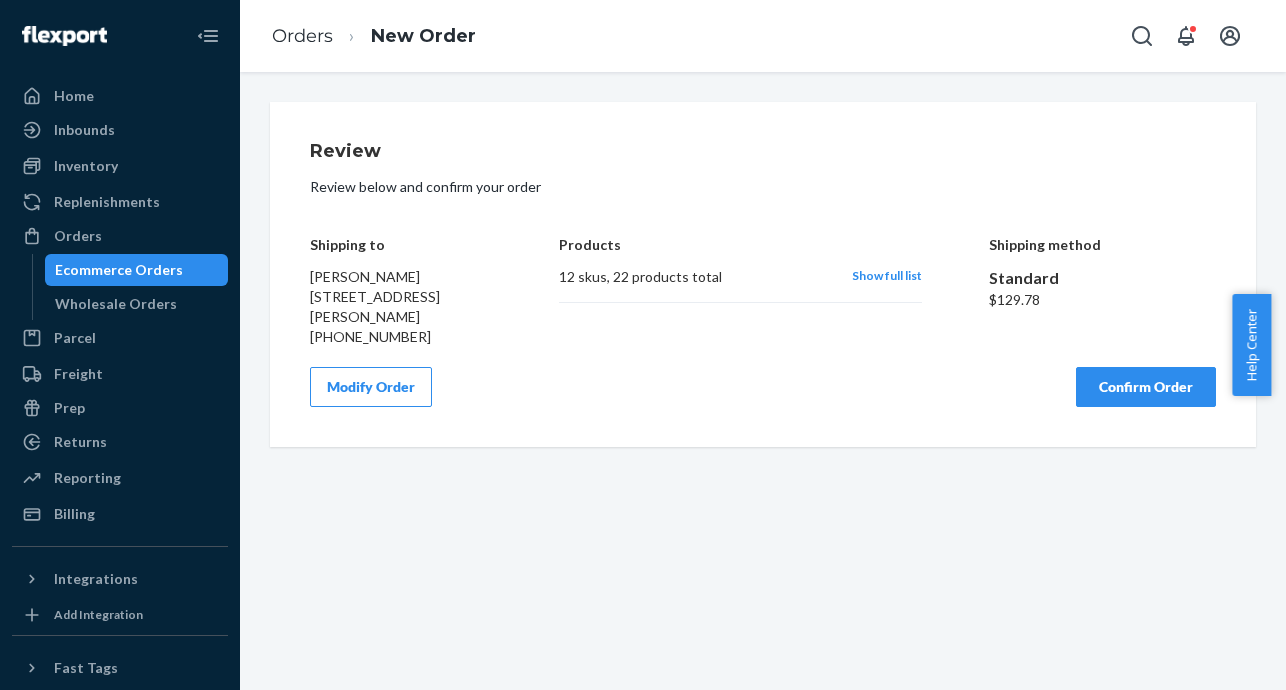 click on "Confirm Order" at bounding box center (1146, 387) 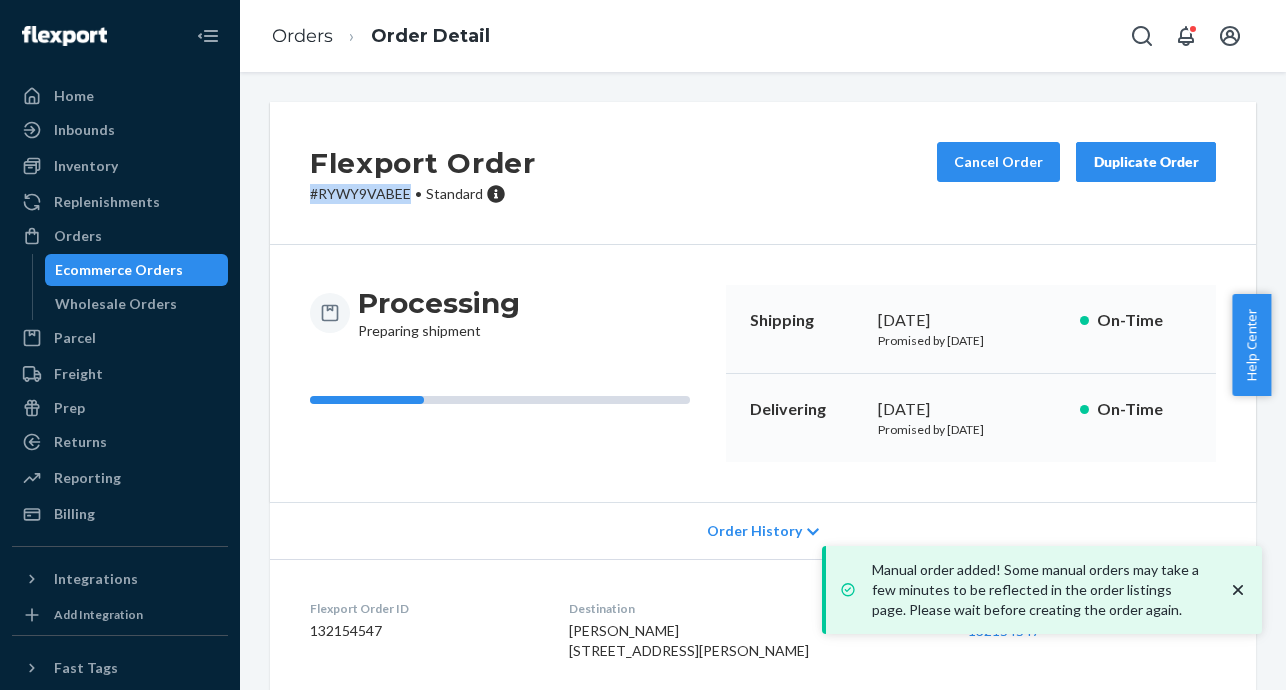 drag, startPoint x: 410, startPoint y: 194, endPoint x: 310, endPoint y: 194, distance: 100 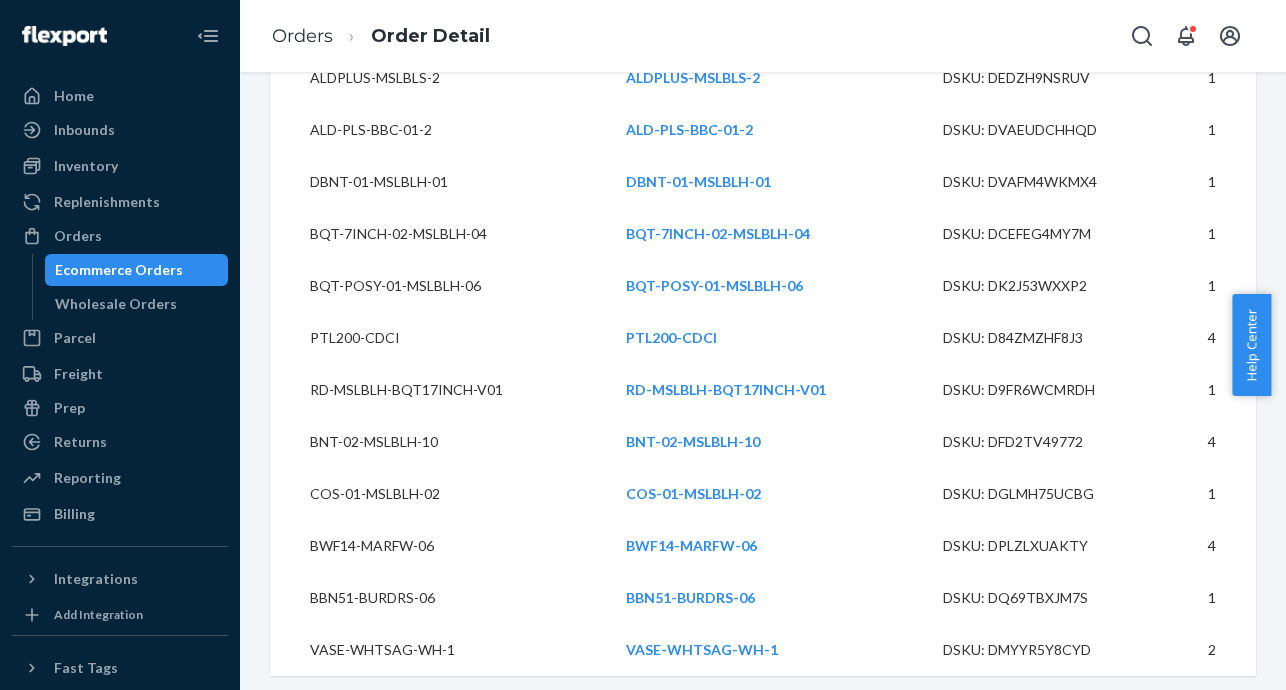 scroll, scrollTop: 782, scrollLeft: 0, axis: vertical 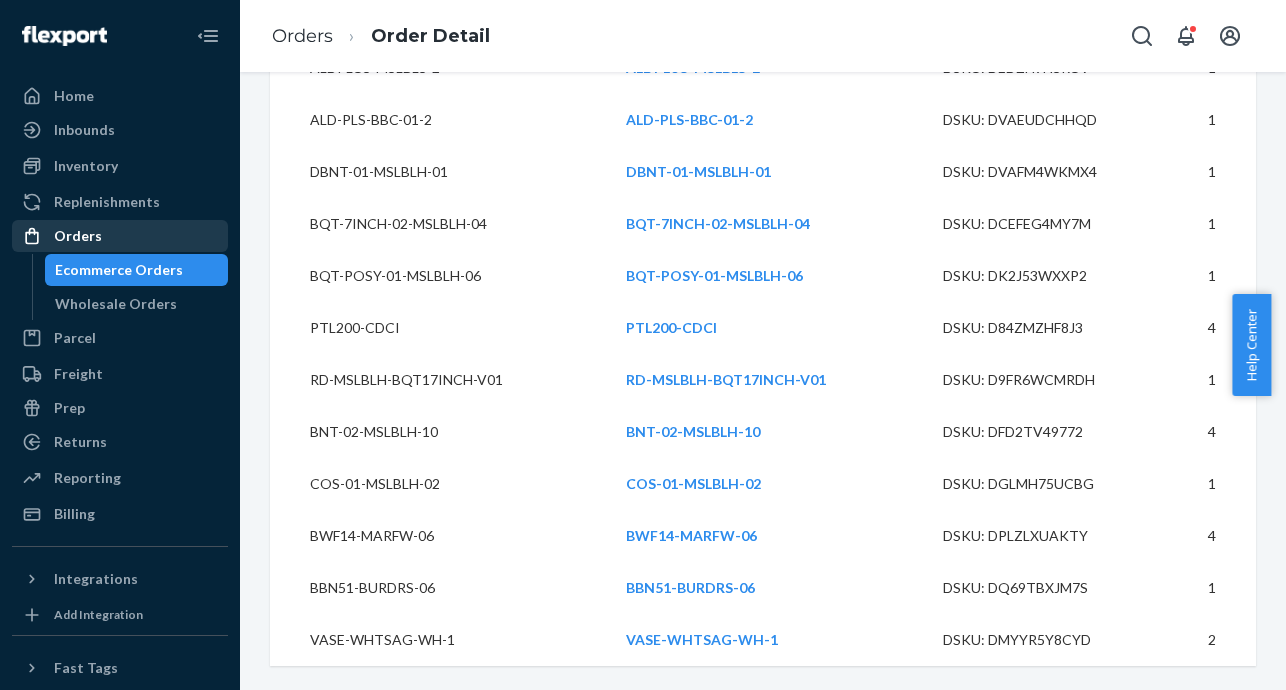 click on "Orders" at bounding box center (78, 236) 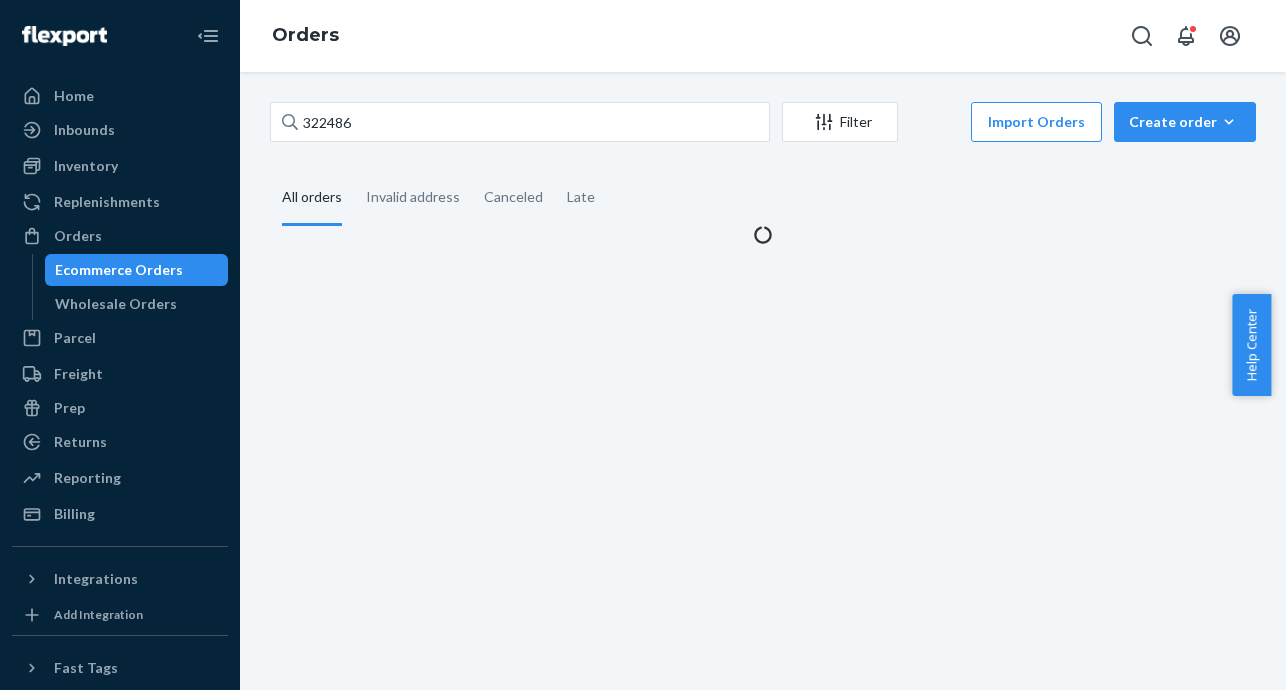 scroll, scrollTop: 0, scrollLeft: 0, axis: both 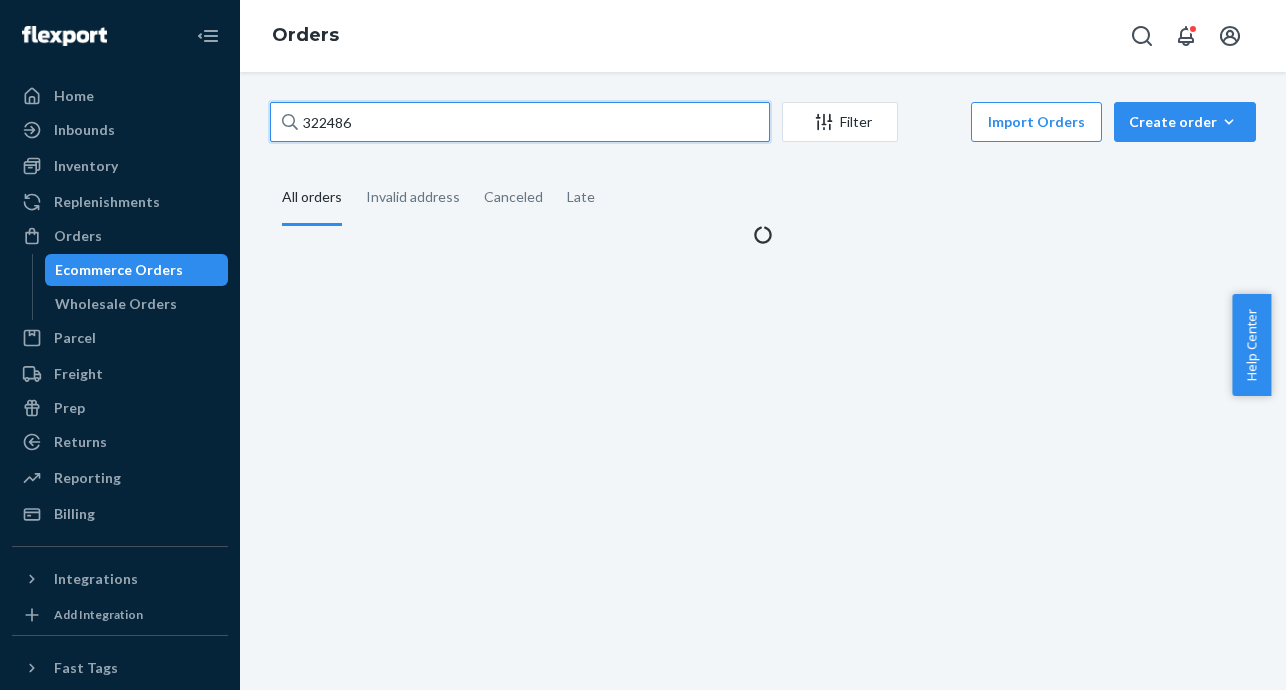 click on "322486" at bounding box center (520, 122) 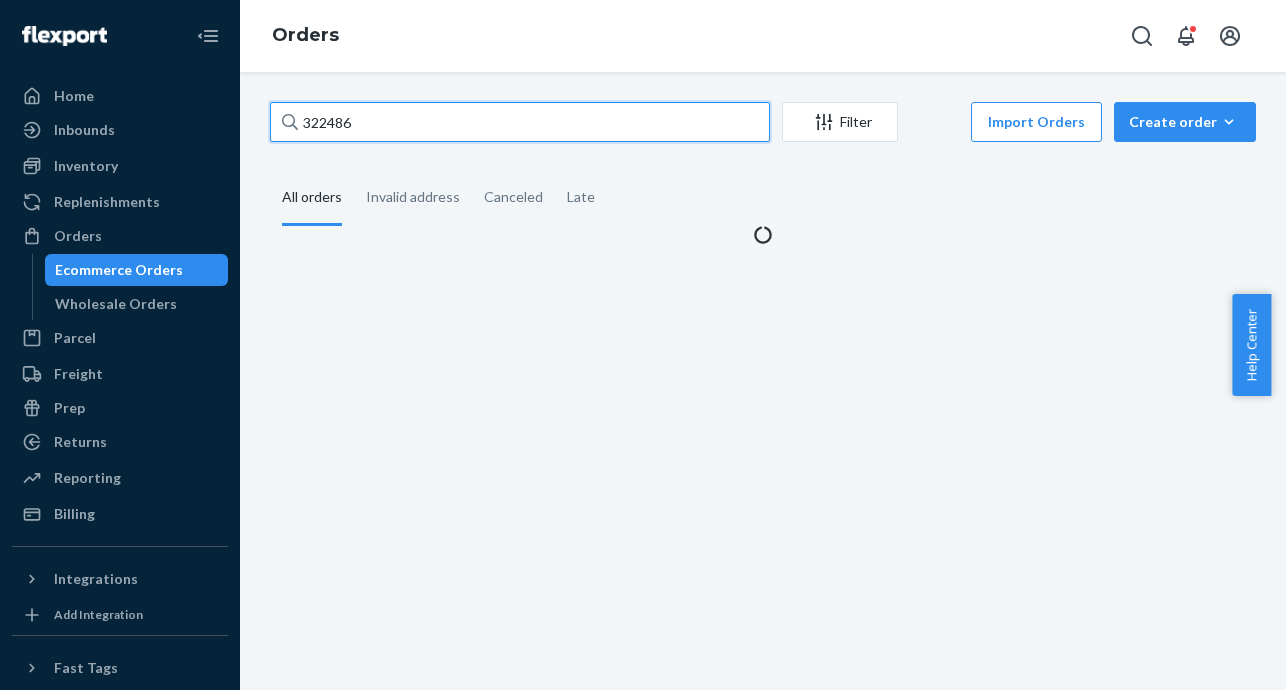 click on "322486" at bounding box center (520, 122) 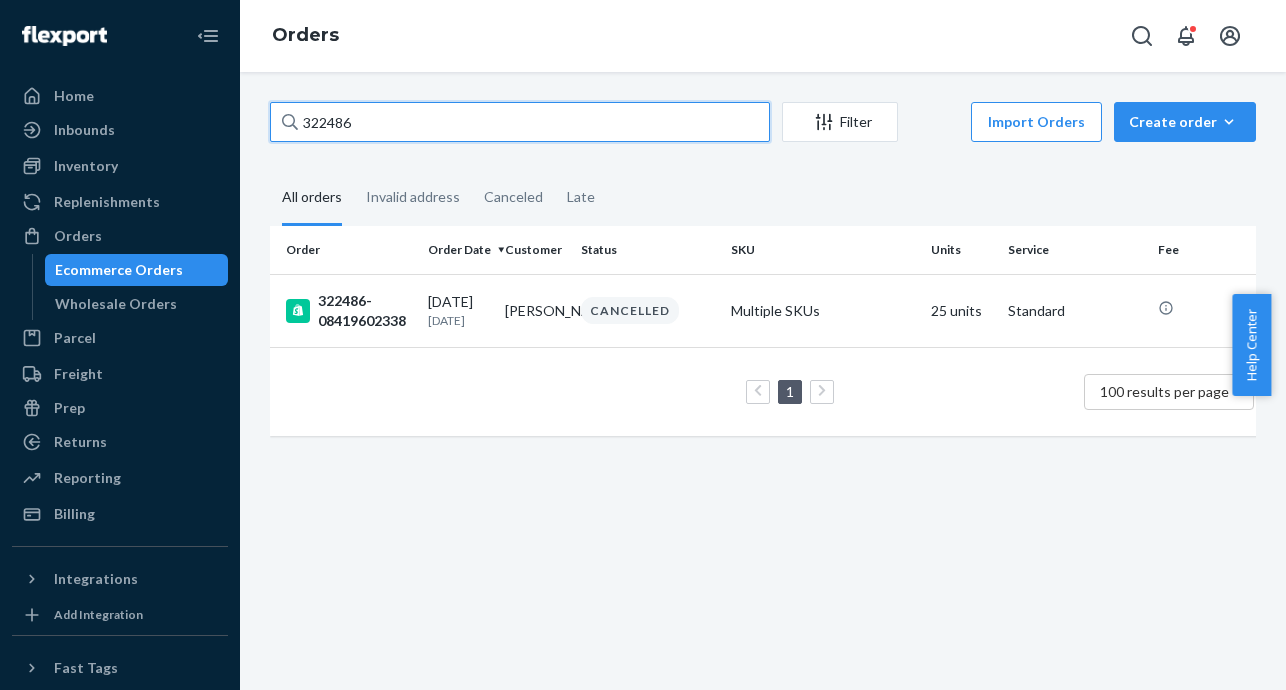 paste on "017" 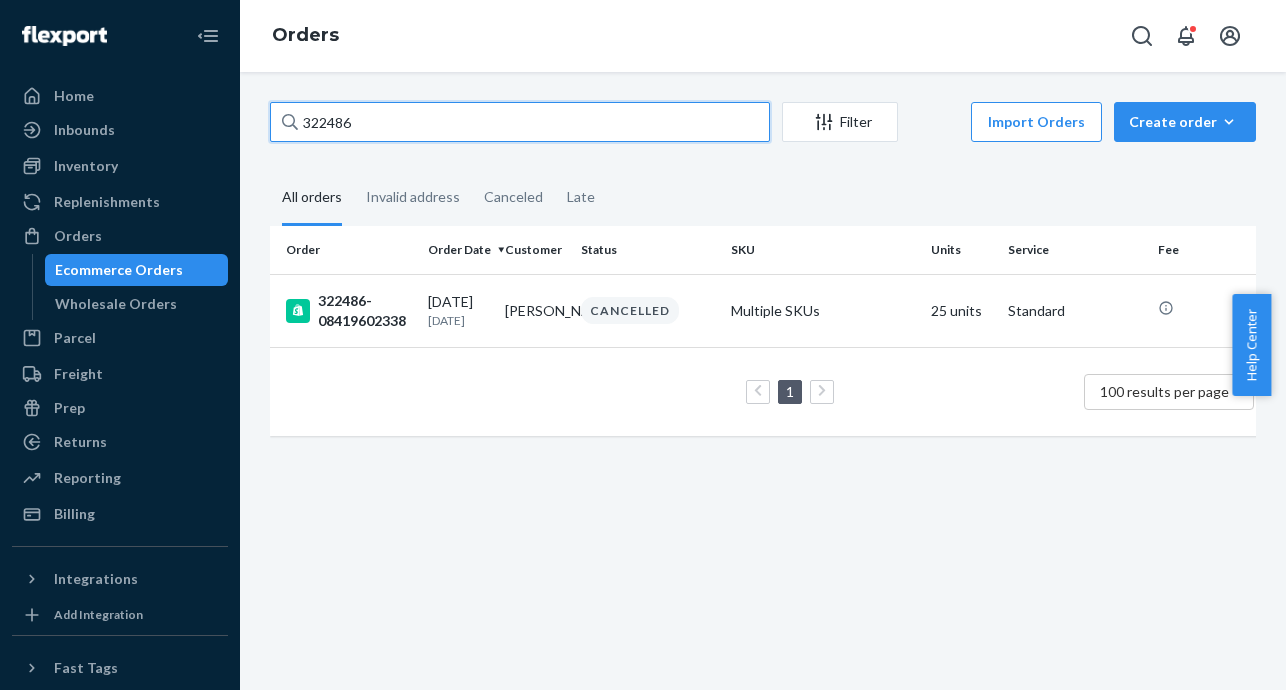 type on "322017" 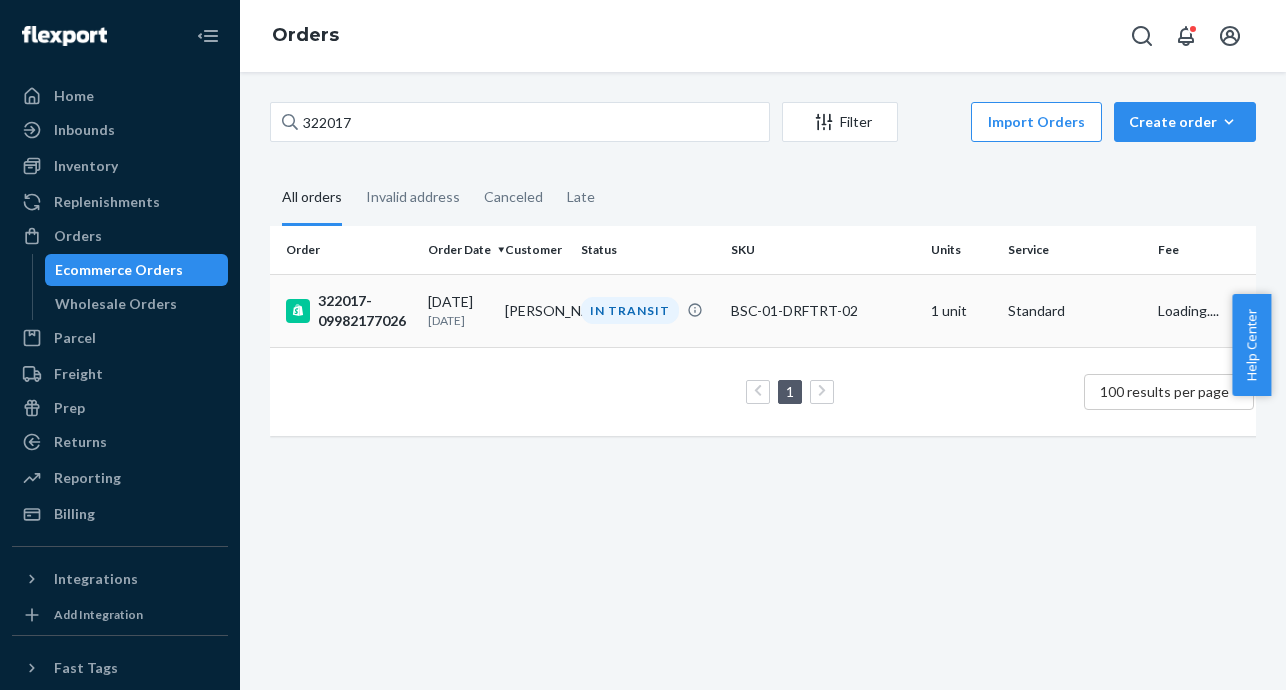 click on "322017-09982177026" at bounding box center (345, 310) 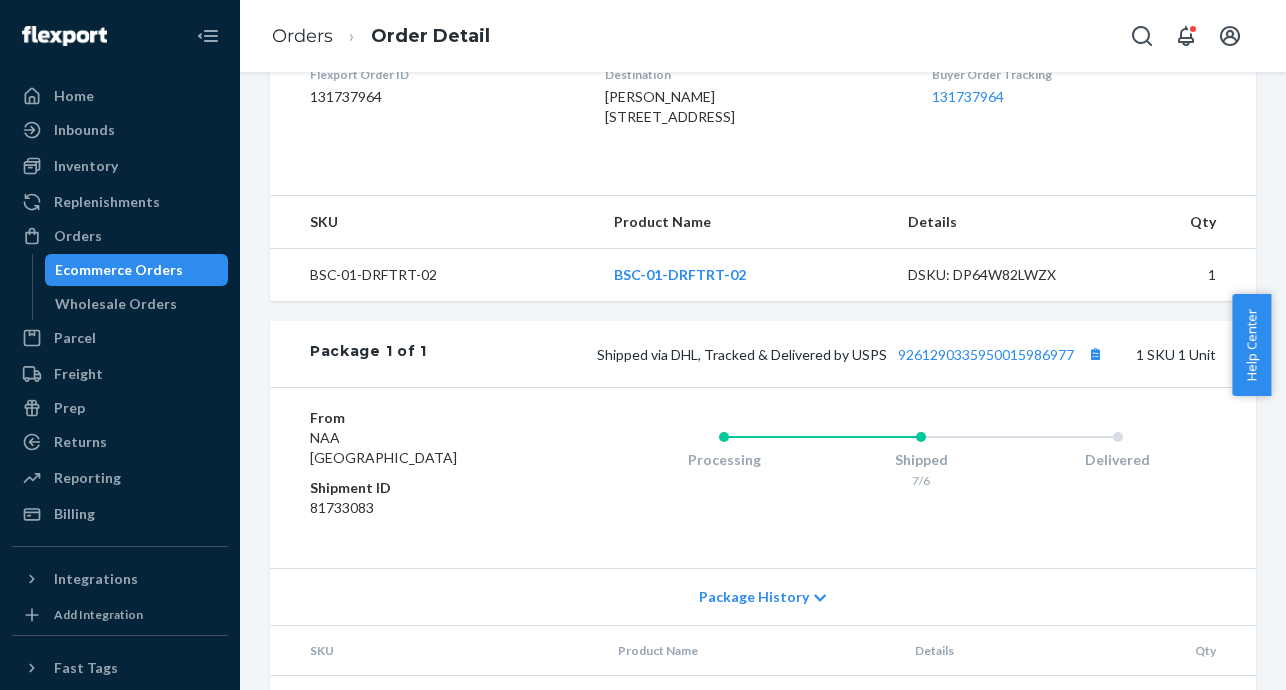 scroll, scrollTop: 637, scrollLeft: 0, axis: vertical 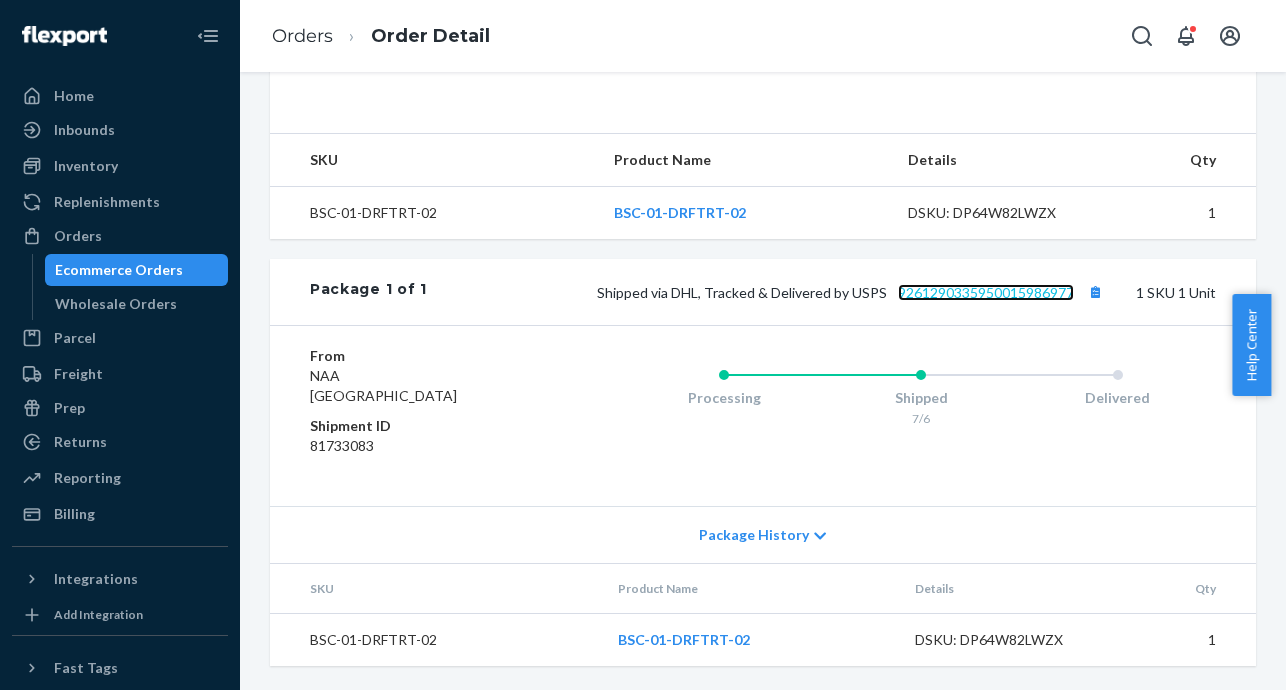 click on "9261290335950015986977" at bounding box center [986, 292] 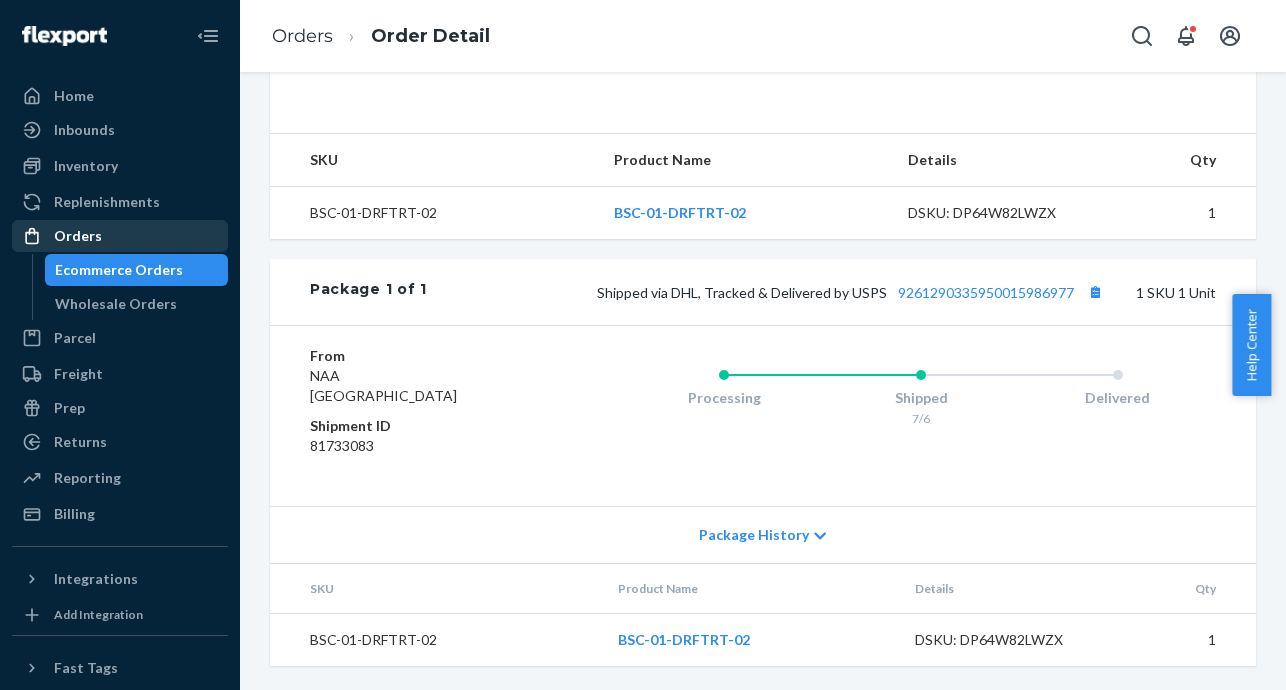 click on "Orders" at bounding box center [78, 236] 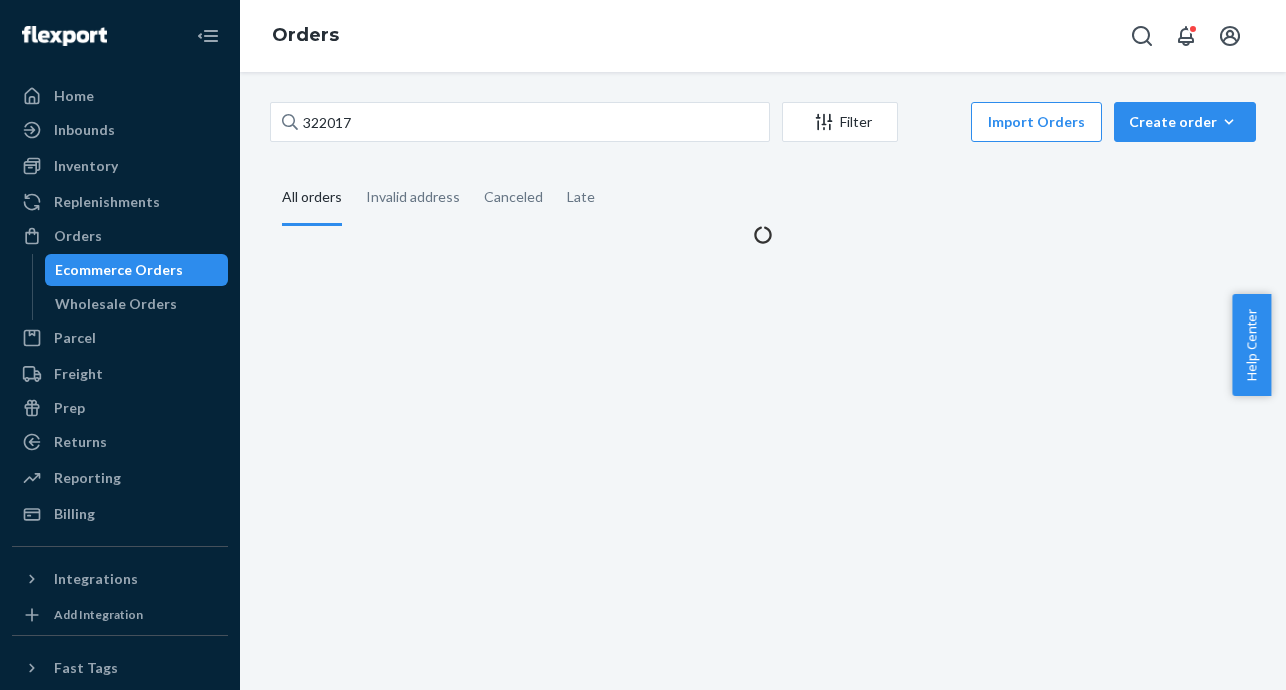 scroll, scrollTop: 0, scrollLeft: 0, axis: both 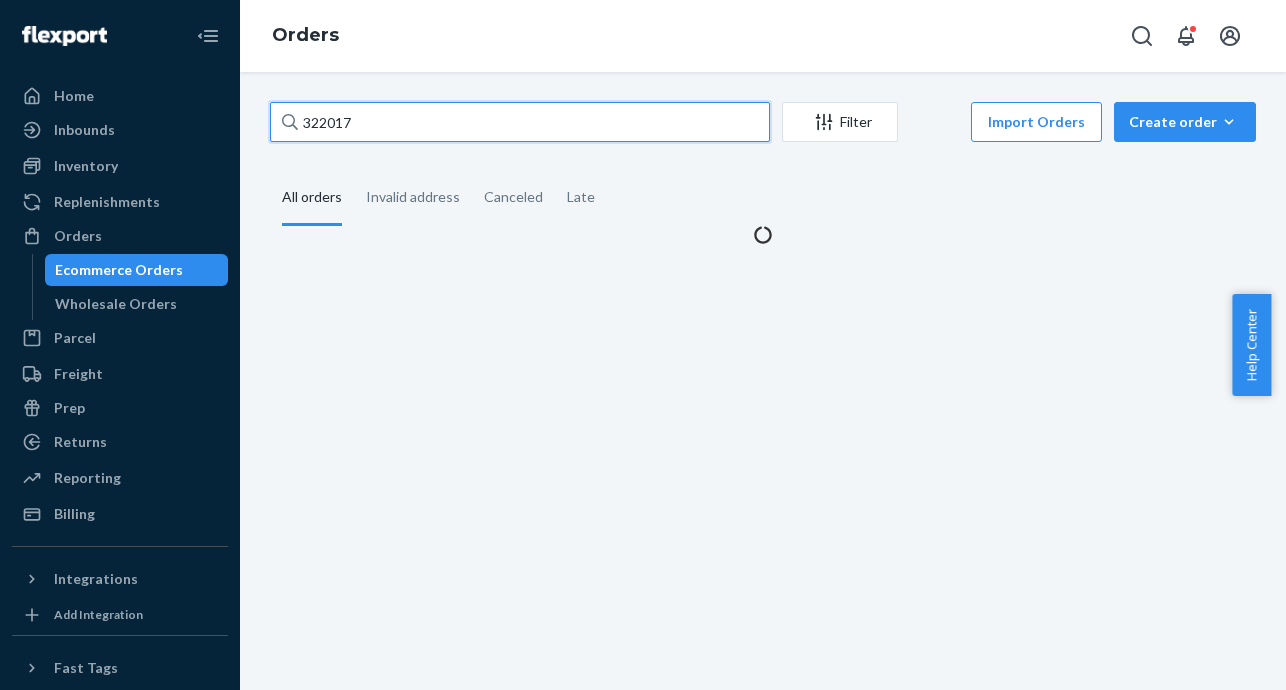 click on "322017" at bounding box center (520, 122) 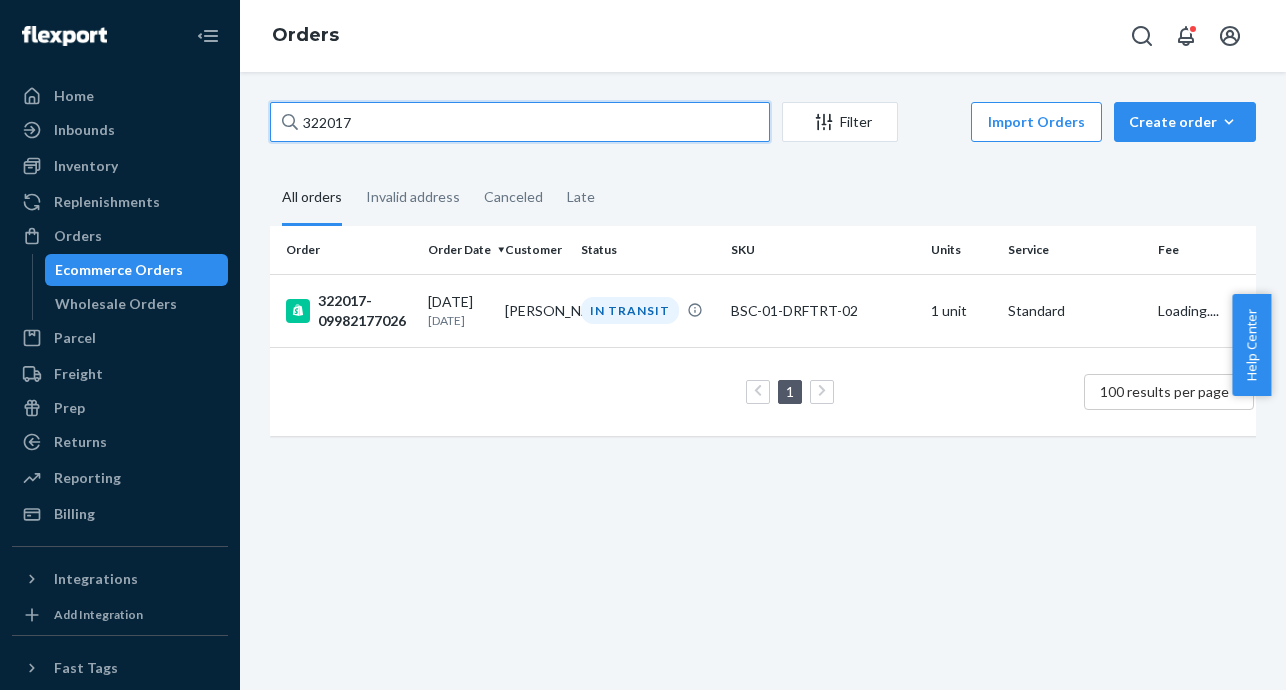 click on "322017" at bounding box center (520, 122) 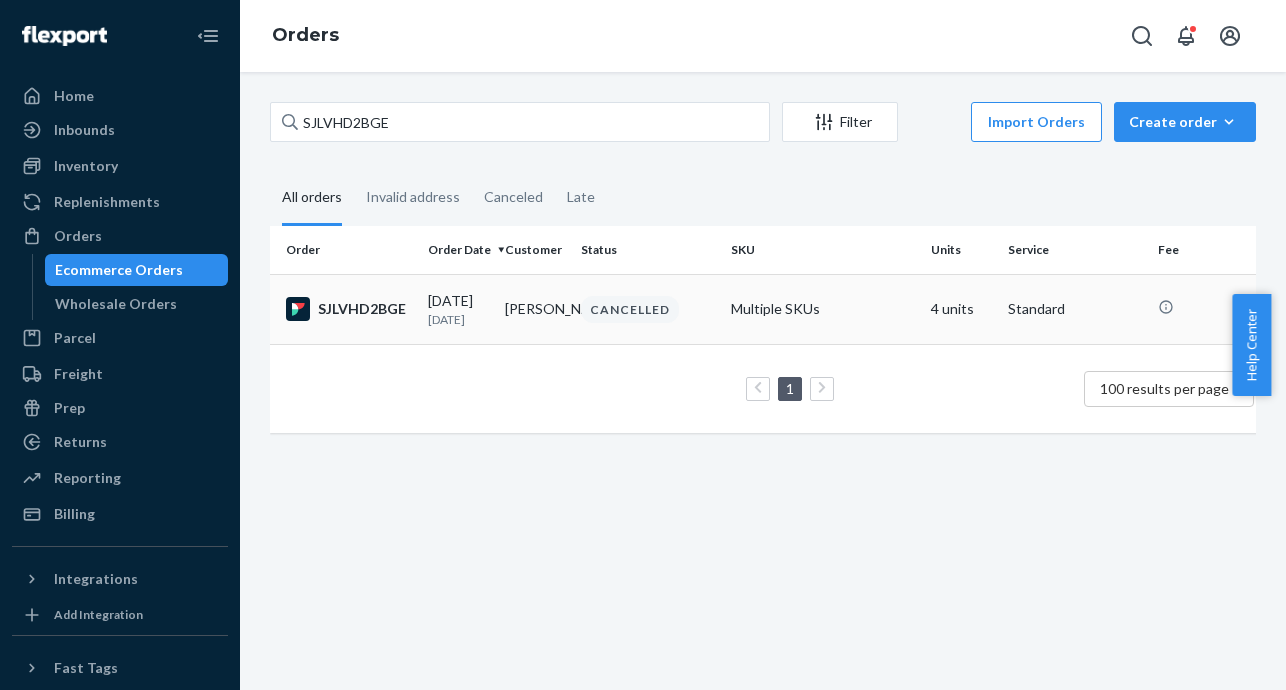 click on "SJLVHD2BGE" at bounding box center [349, 309] 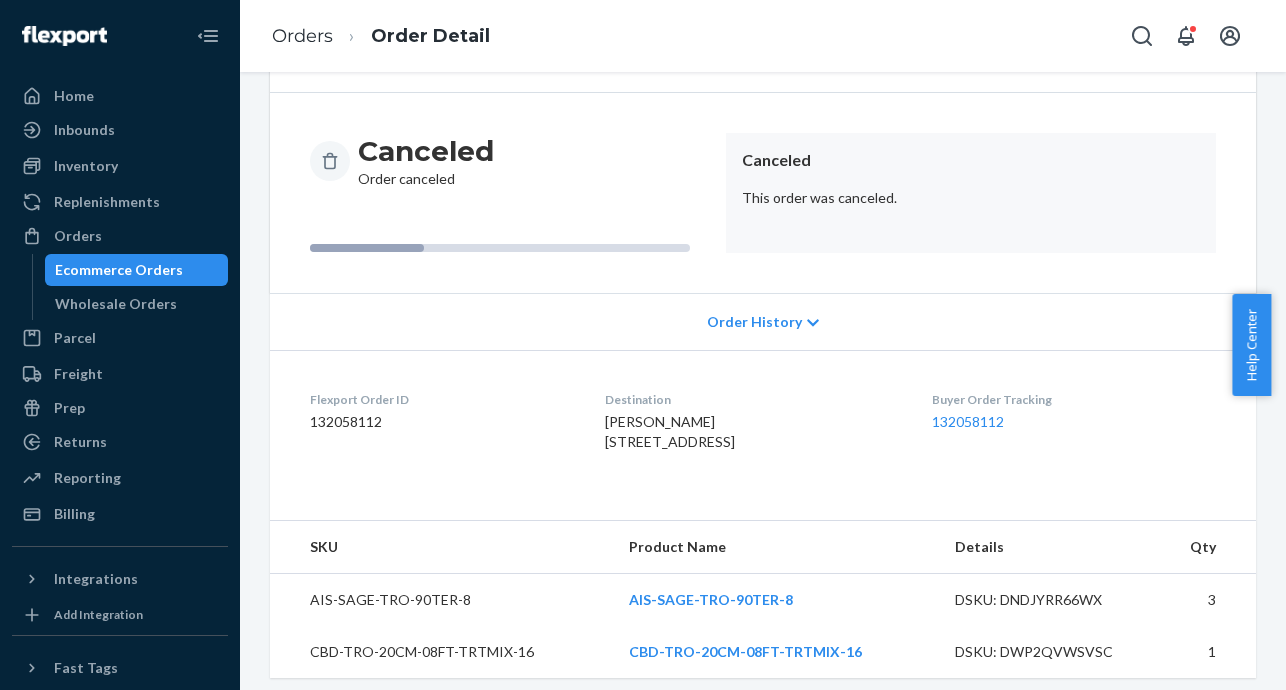 scroll, scrollTop: 205, scrollLeft: 0, axis: vertical 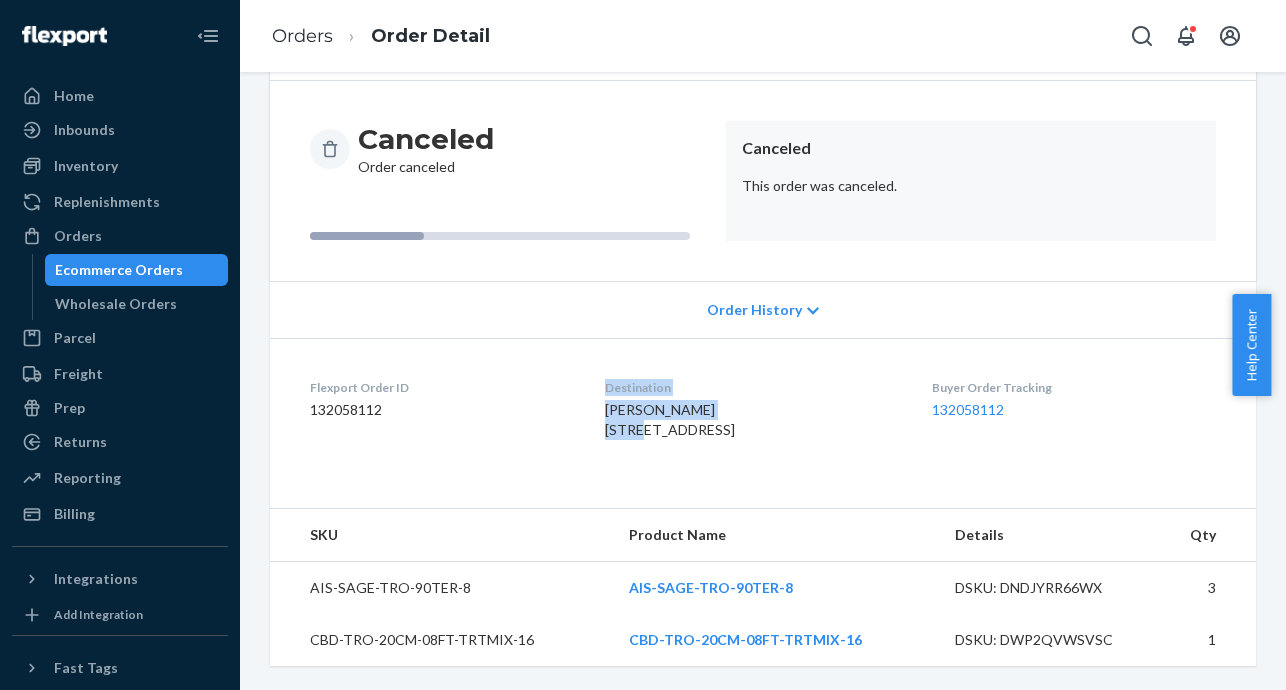 drag, startPoint x: 739, startPoint y: 371, endPoint x: 567, endPoint y: 373, distance: 172.01163 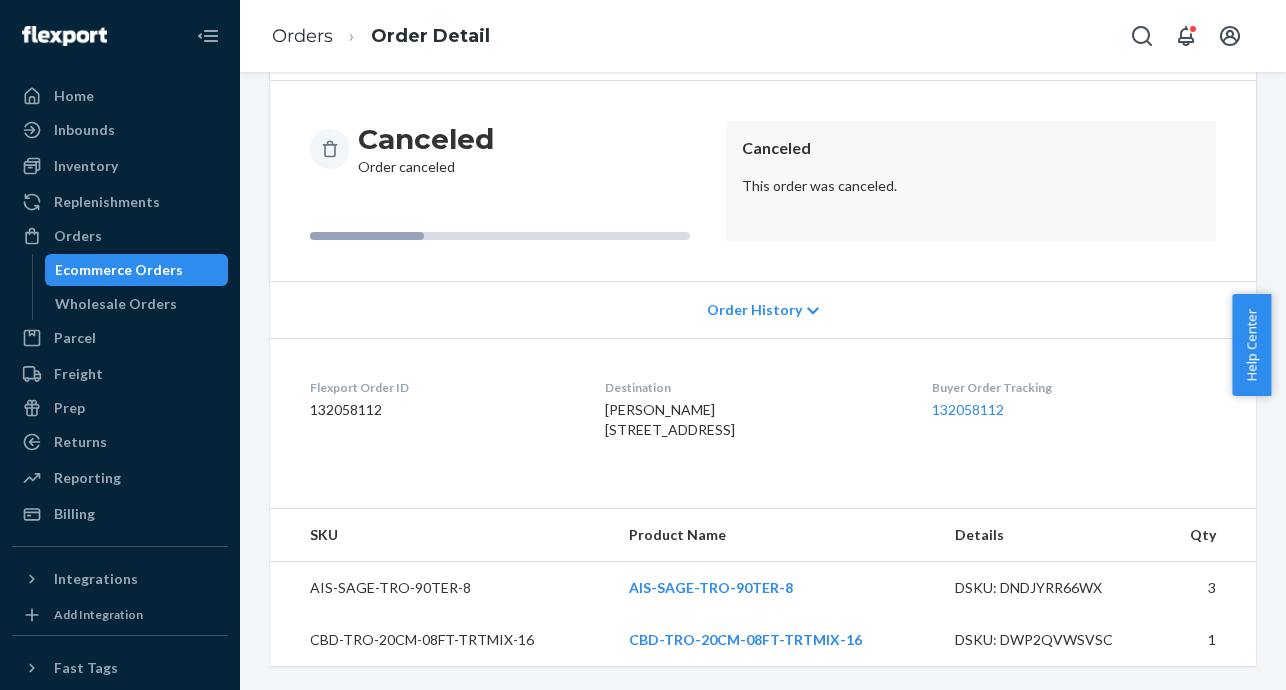 click on "Debra Czerniakowski
44038 76th Ave
Decatur, MI 49045-9159
US" at bounding box center (670, 419) 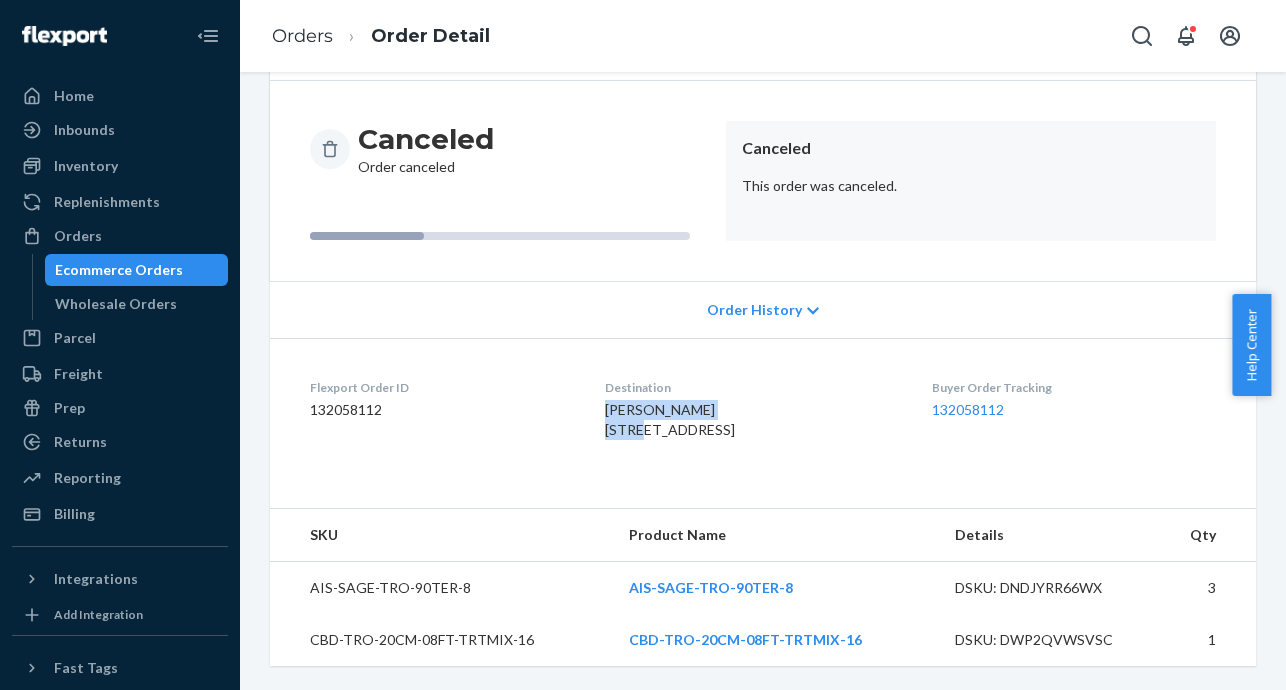 drag, startPoint x: 726, startPoint y: 376, endPoint x: 593, endPoint y: 376, distance: 133 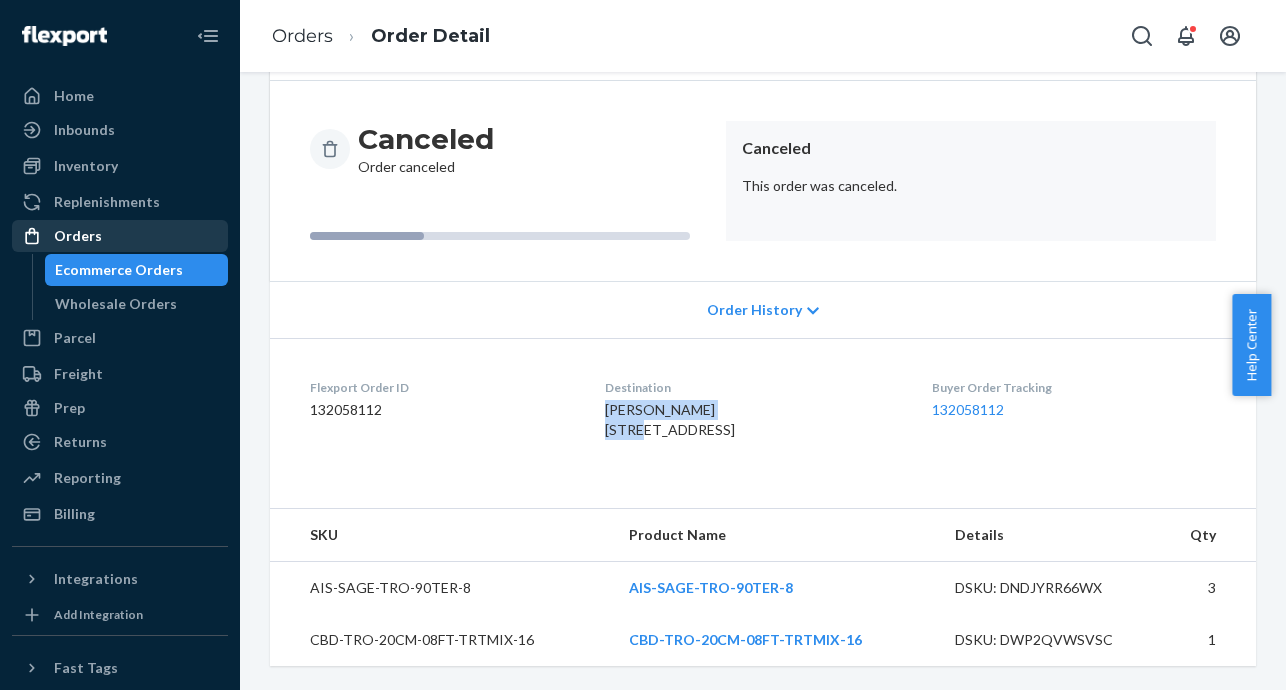click on "Orders" at bounding box center [120, 236] 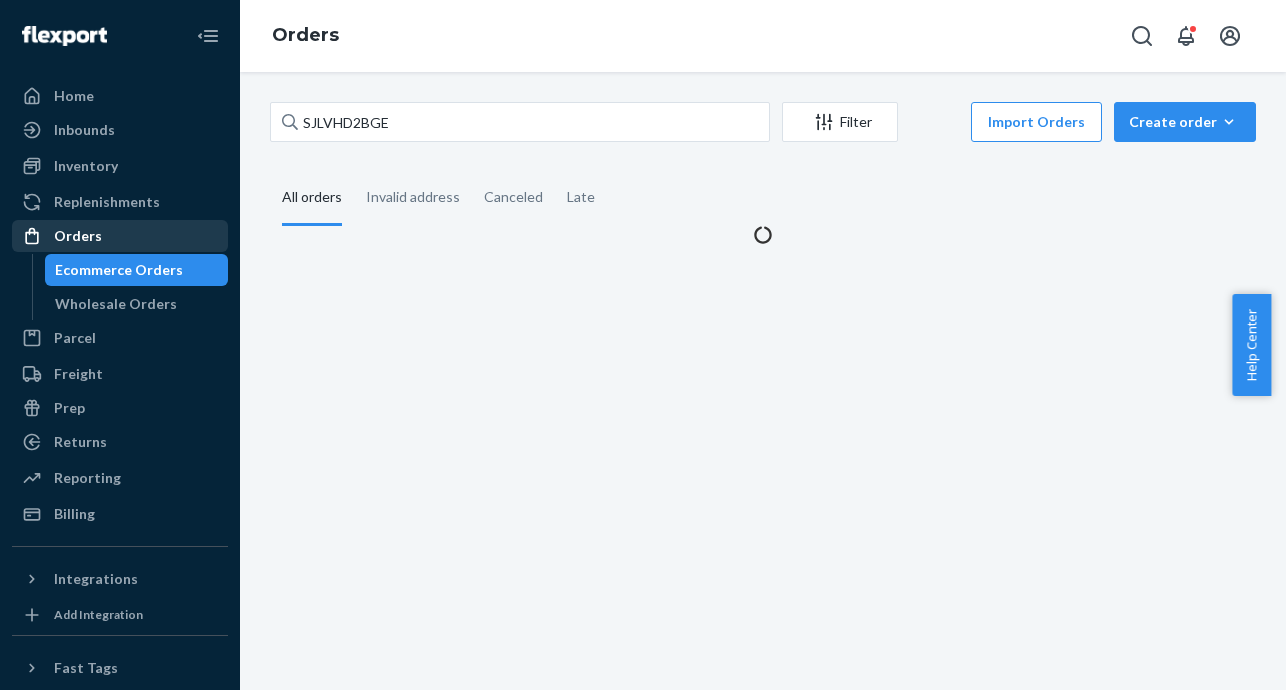 scroll, scrollTop: 0, scrollLeft: 0, axis: both 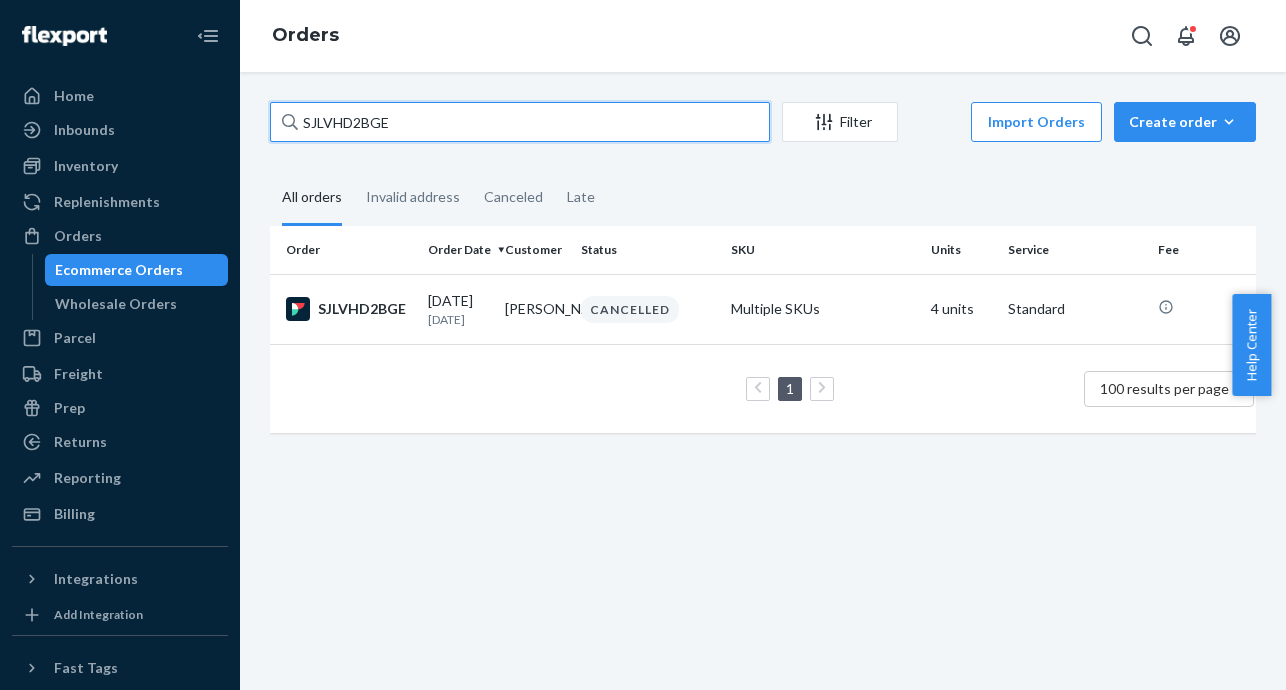 click on "SJLVHD2BGE" at bounding box center [520, 122] 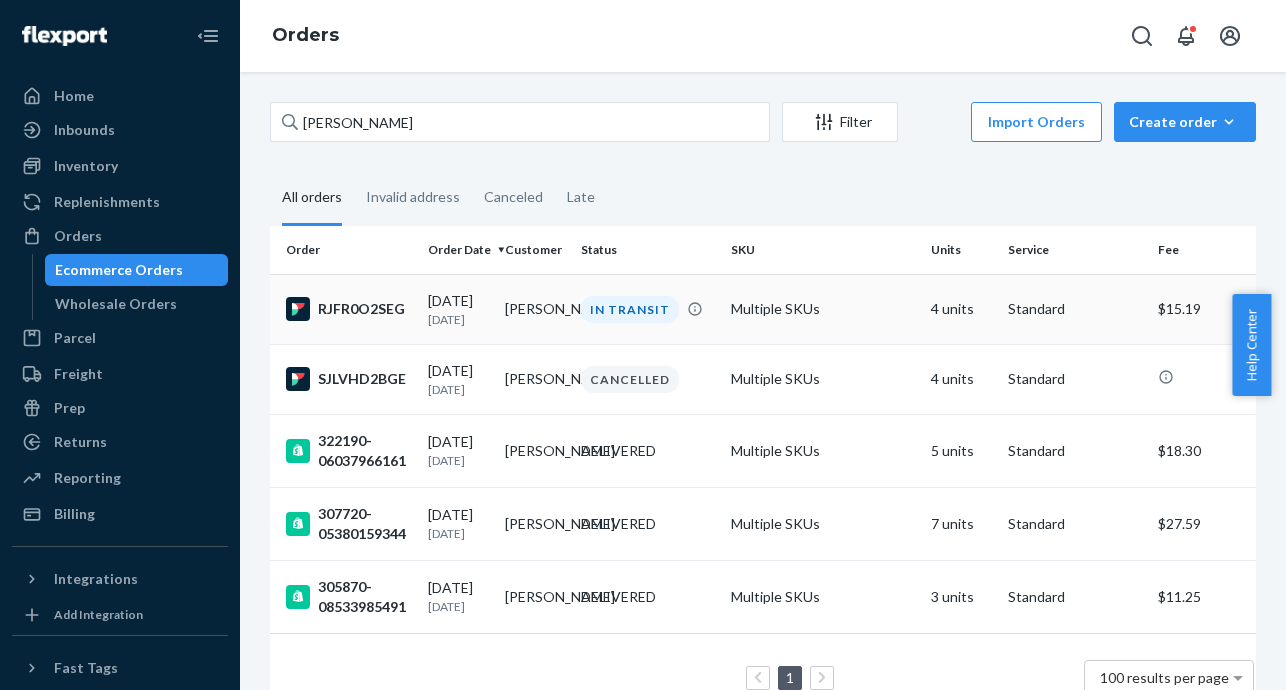 click on "RJFR0O2SEG" at bounding box center [349, 309] 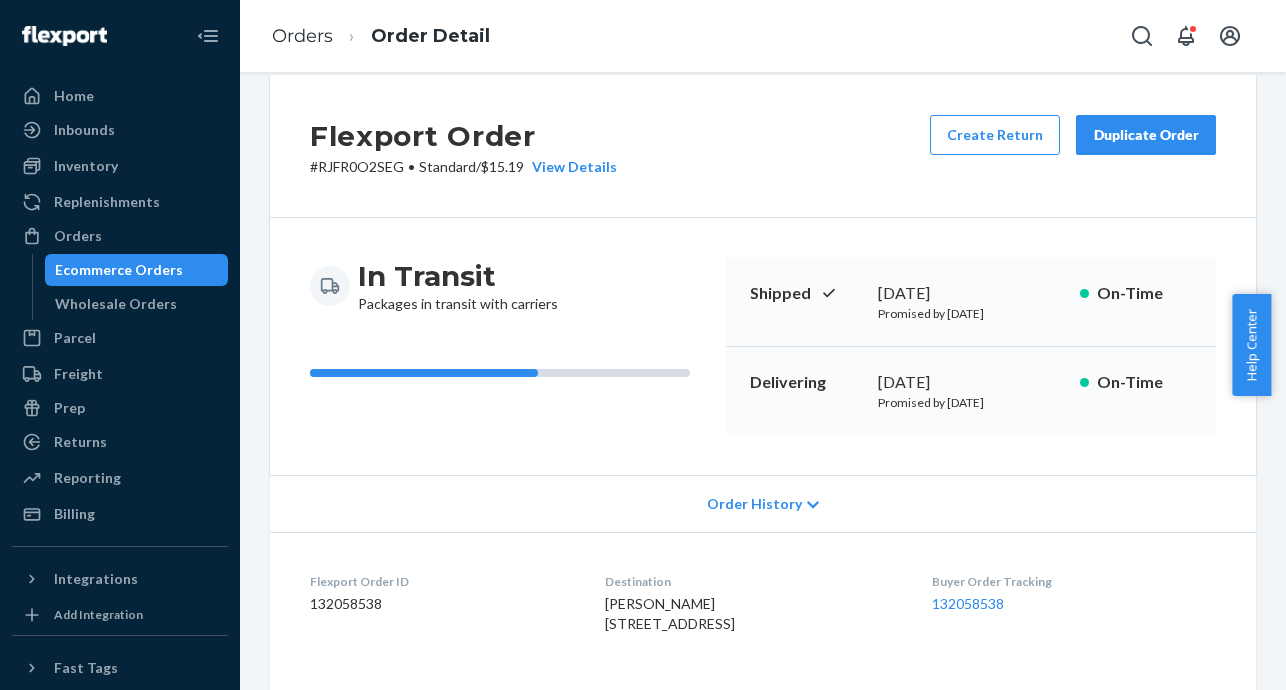 scroll, scrollTop: 0, scrollLeft: 0, axis: both 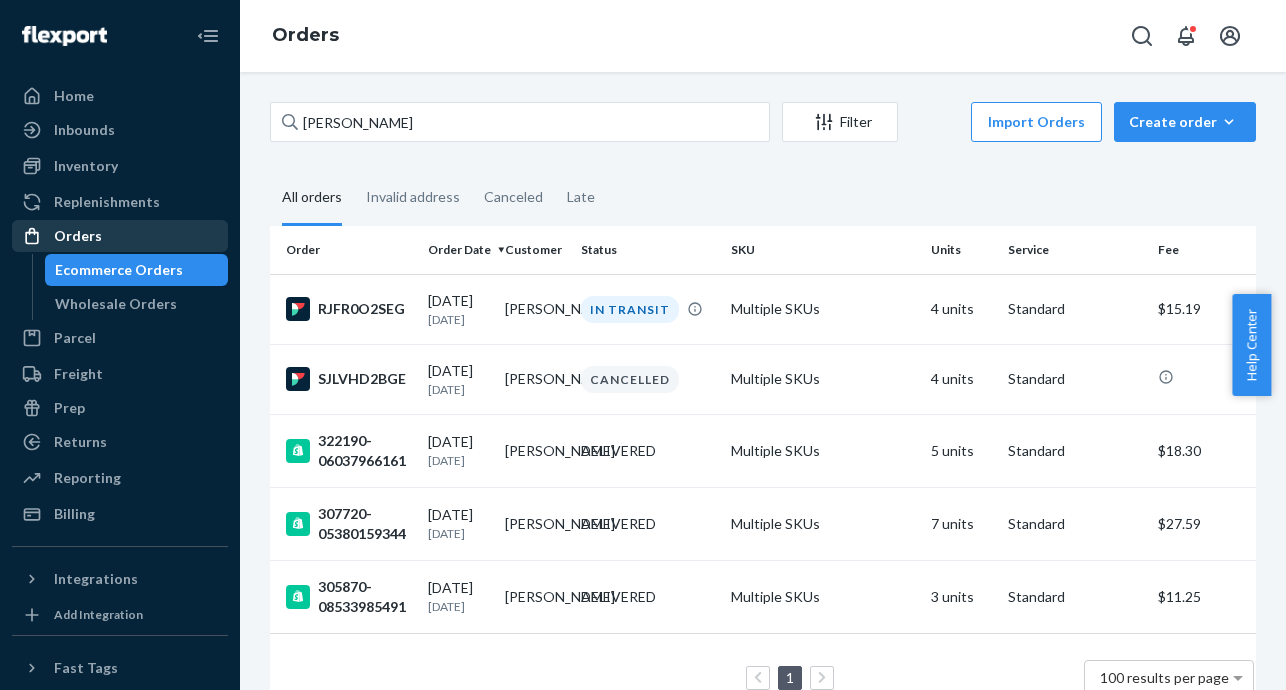 click on "Orders" at bounding box center (120, 236) 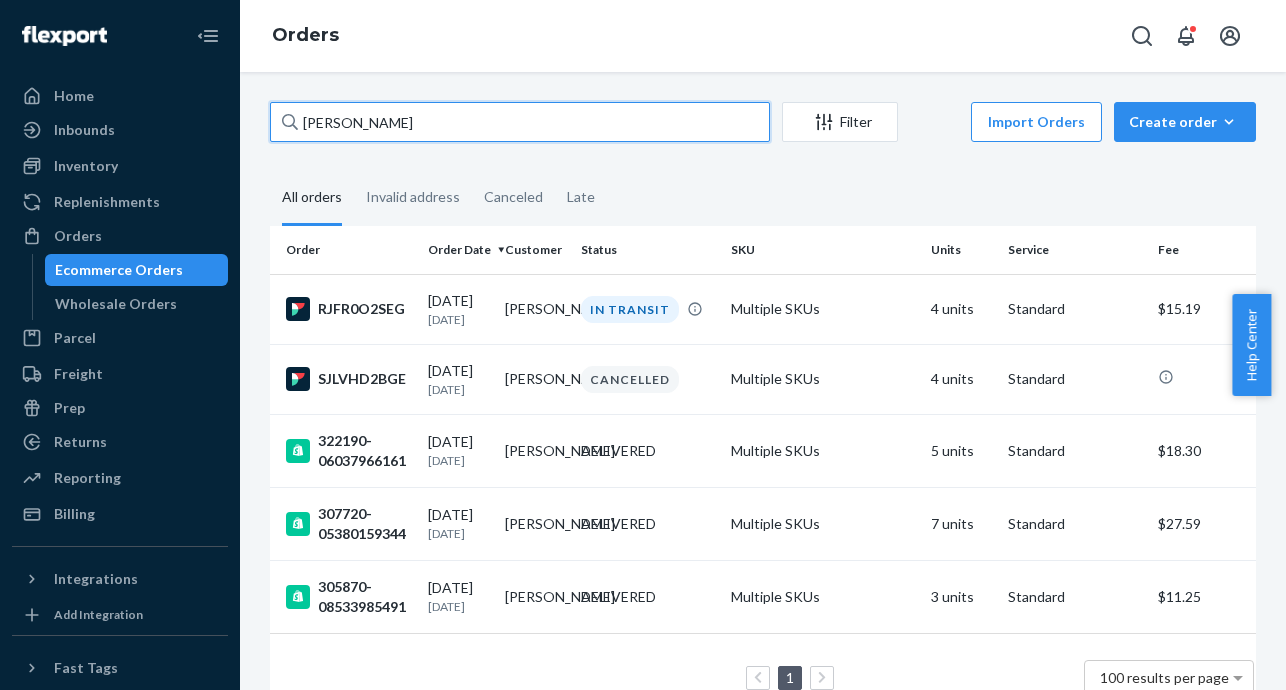 click on "Debra Czerniakowski" at bounding box center (520, 122) 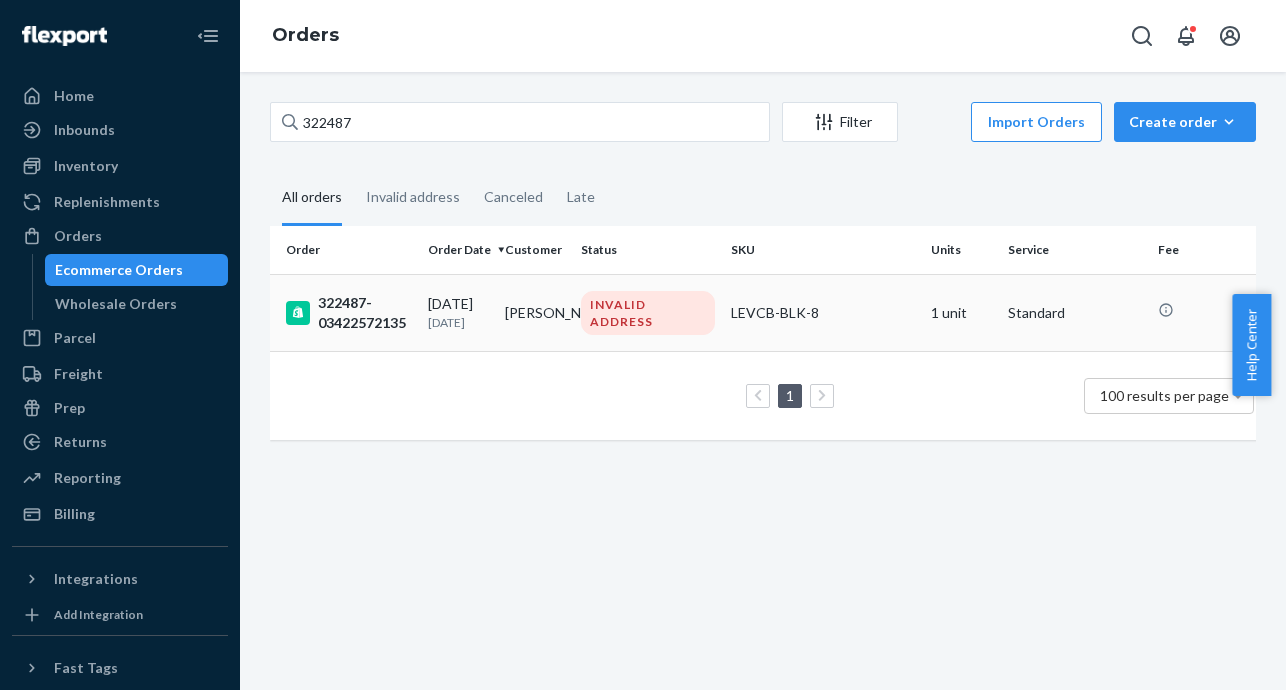 click on "322487-03422572135" at bounding box center (349, 313) 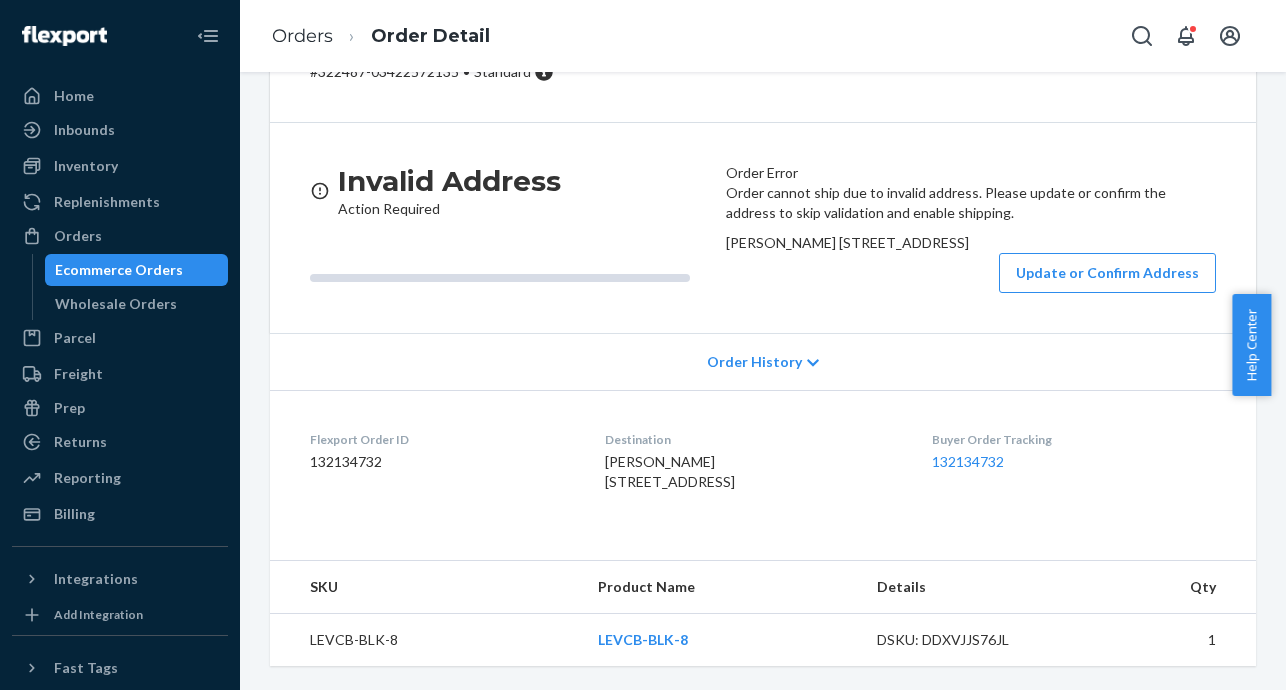 scroll, scrollTop: 314, scrollLeft: 0, axis: vertical 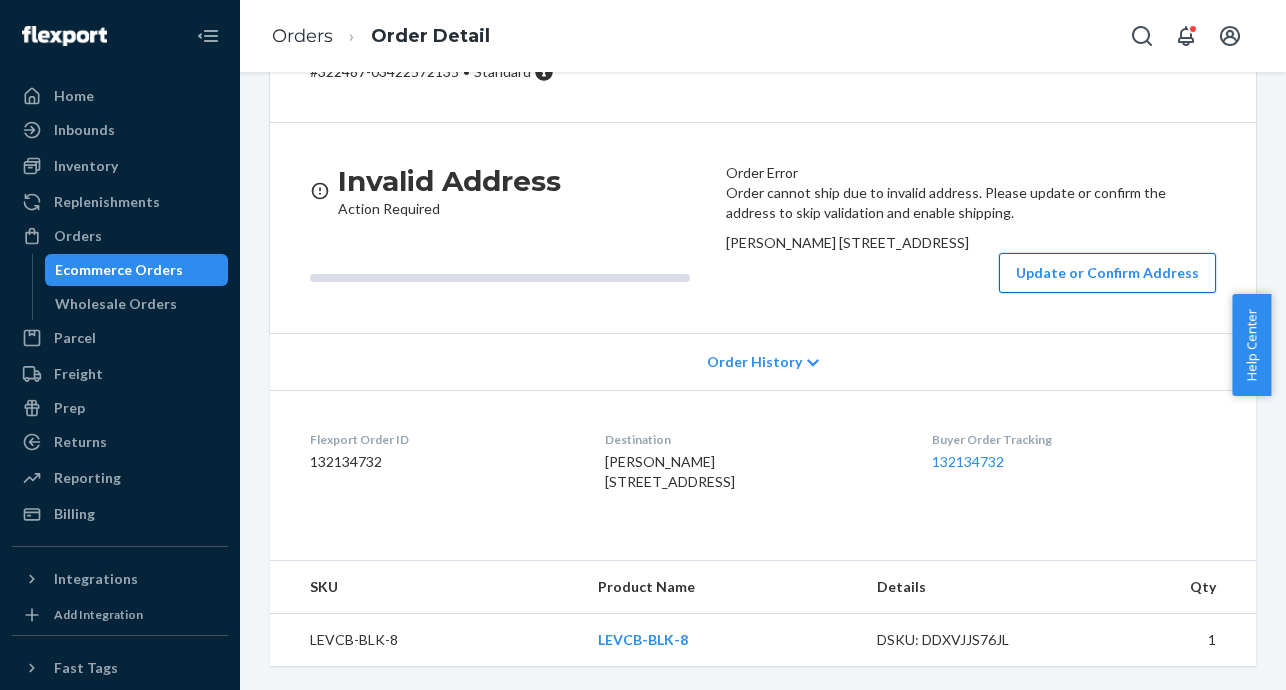 click on "Update or Confirm Address" at bounding box center (1107, 273) 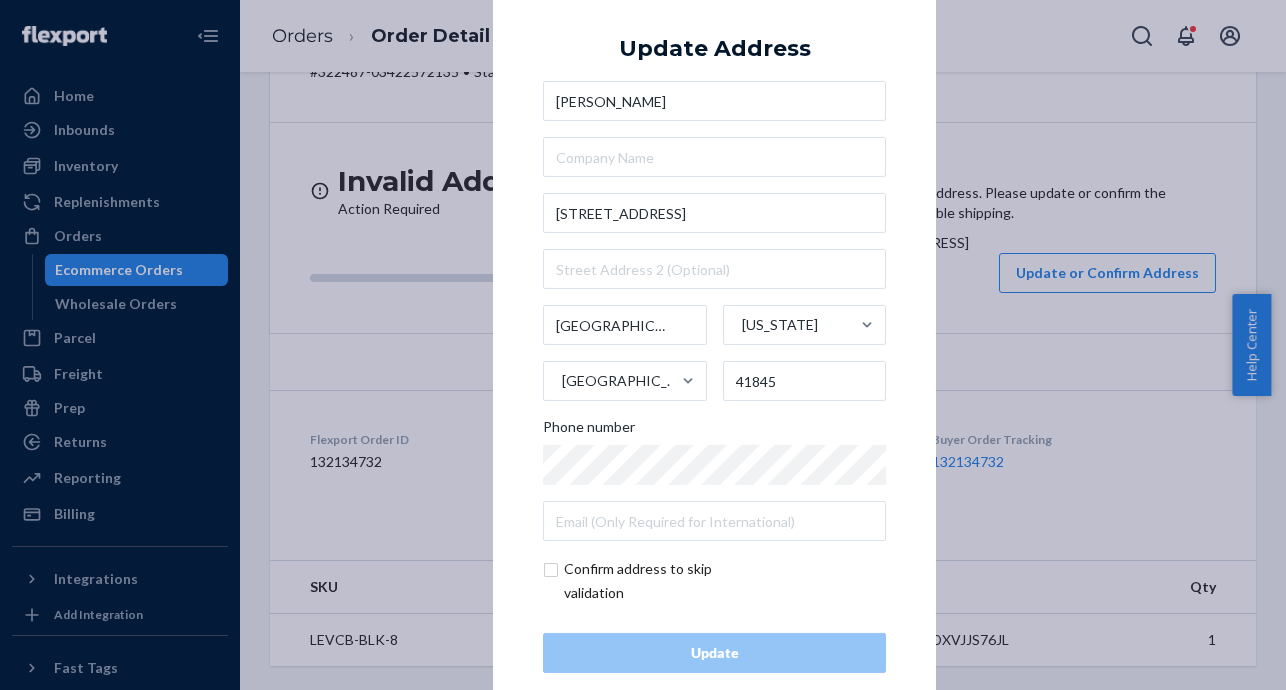 click at bounding box center (659, 581) 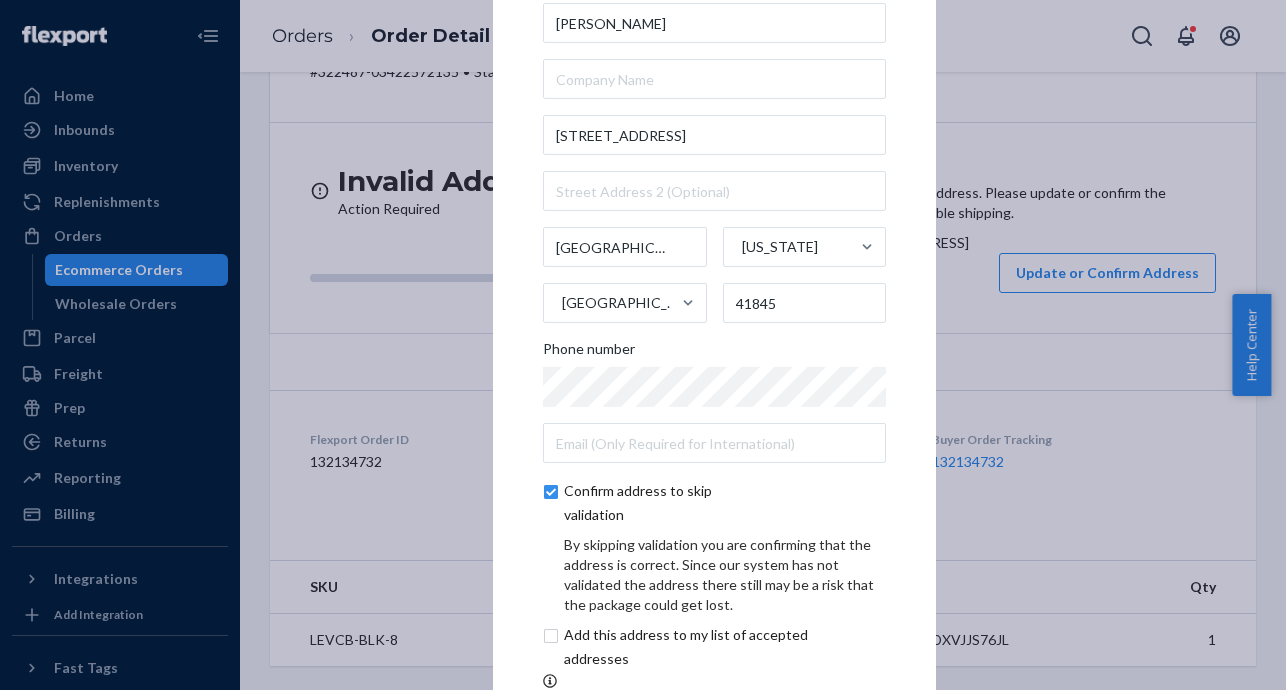 scroll, scrollTop: 118, scrollLeft: 0, axis: vertical 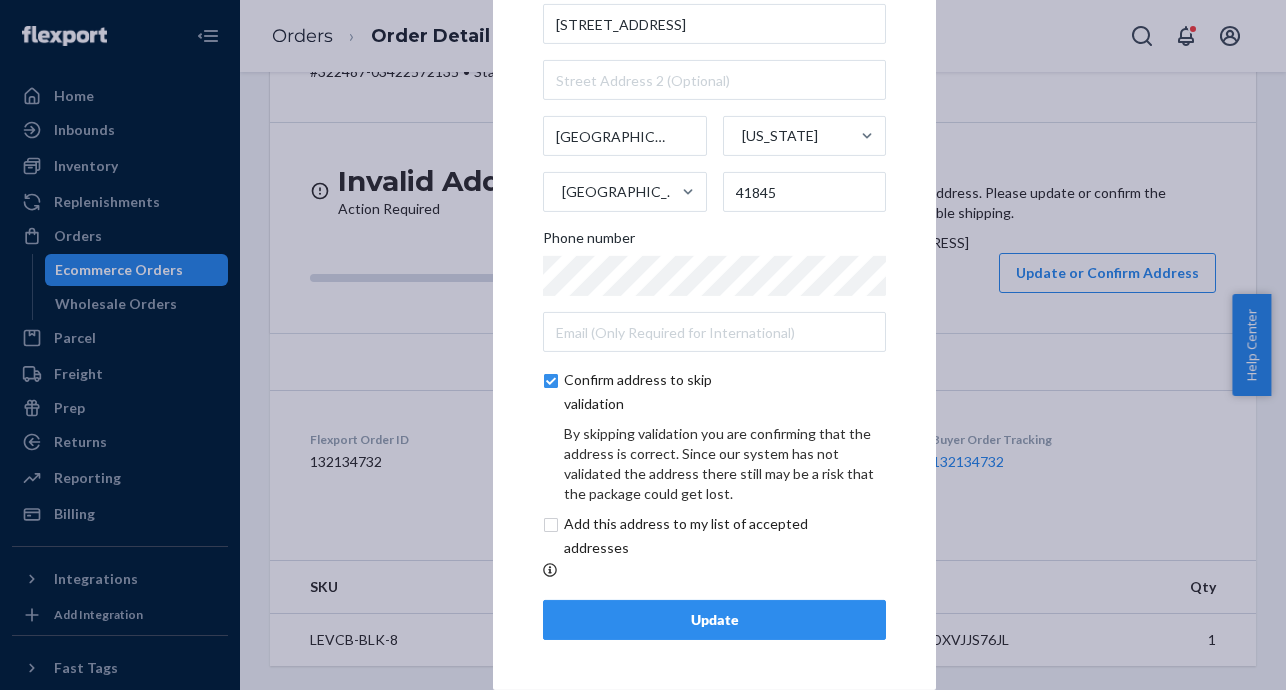 click on "Update Address Shelley Banks 30 Hollybush Branch Rd Whitesburg Kentucky United States 41845 Phone number Confirm address to skip validation By skipping validation you are confirming that the address is correct. Since our system has not validated the address there still may be a risk that the package could get lost. Add this address to my list of accepted addresses Update" at bounding box center [714, 234] 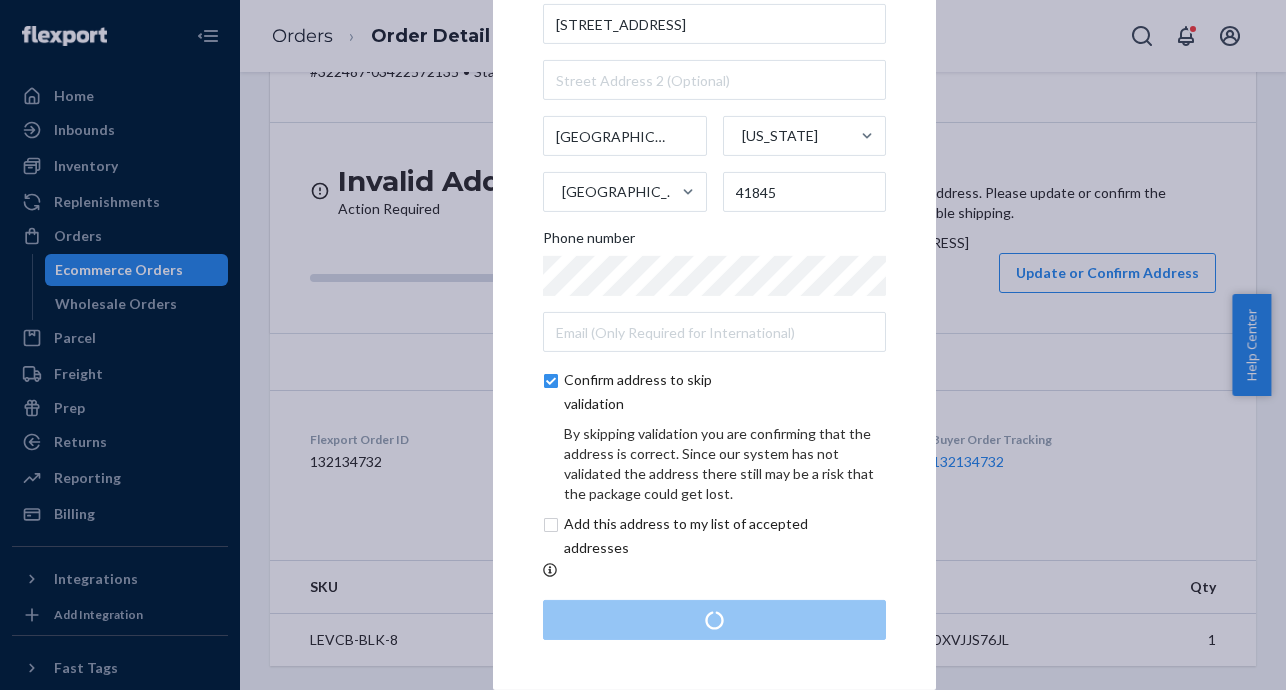 scroll, scrollTop: 0, scrollLeft: 0, axis: both 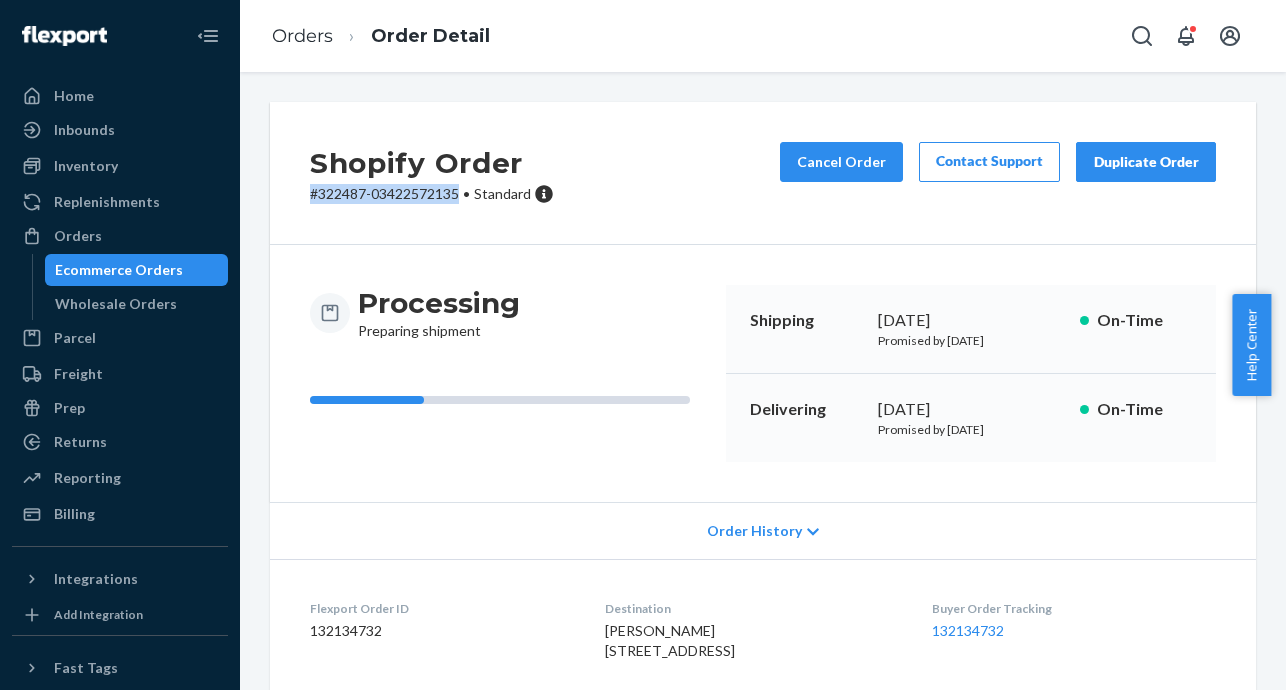 drag, startPoint x: 459, startPoint y: 193, endPoint x: 298, endPoint y: 191, distance: 161.01242 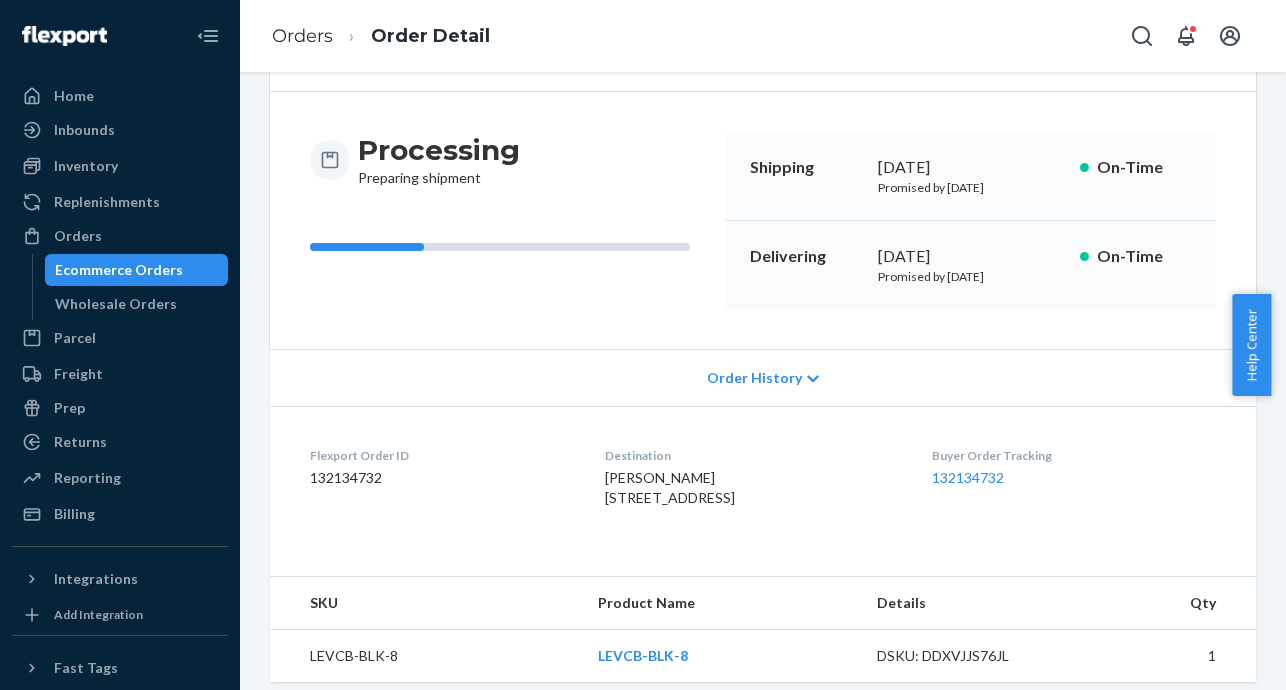 scroll, scrollTop: 157, scrollLeft: 0, axis: vertical 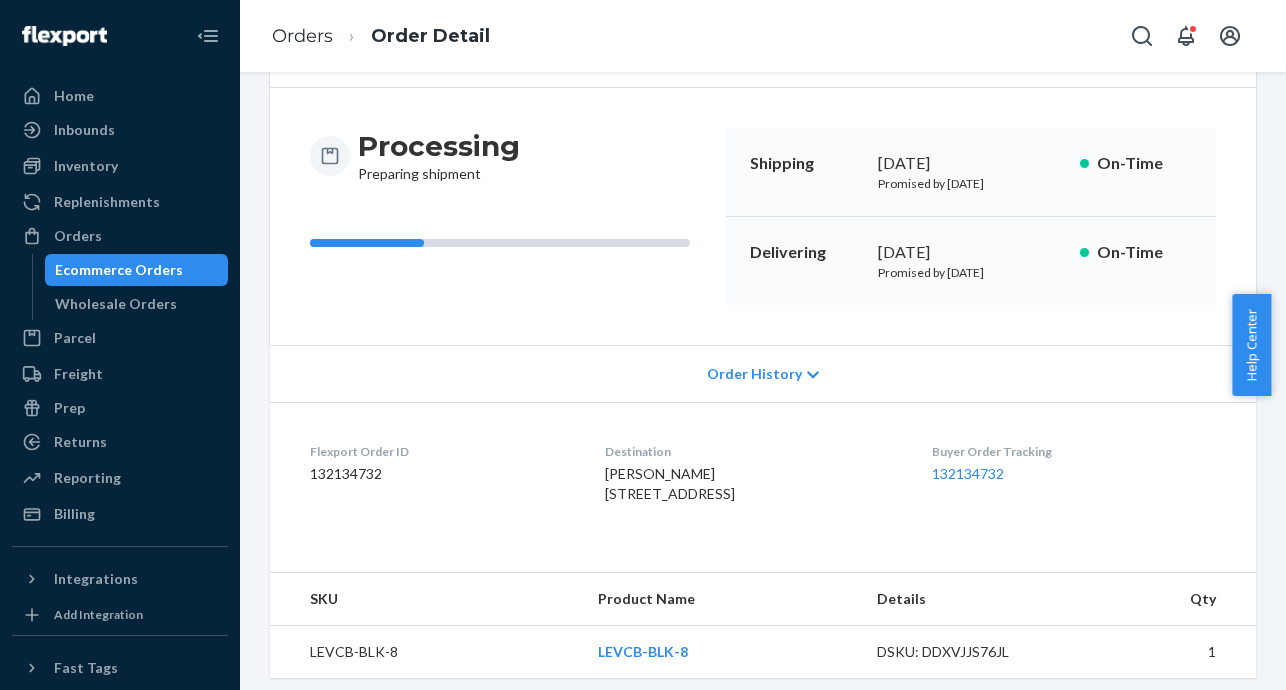 click on "132134732" at bounding box center [441, 474] 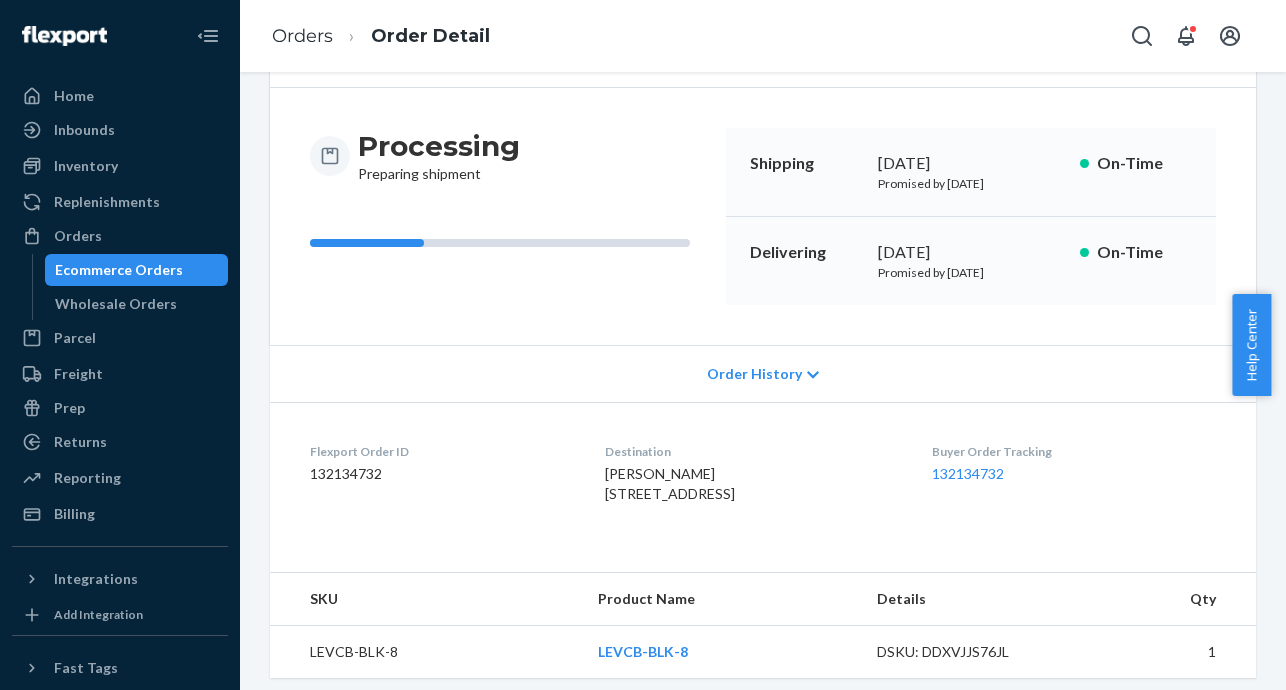 click on "132134732" at bounding box center (441, 474) 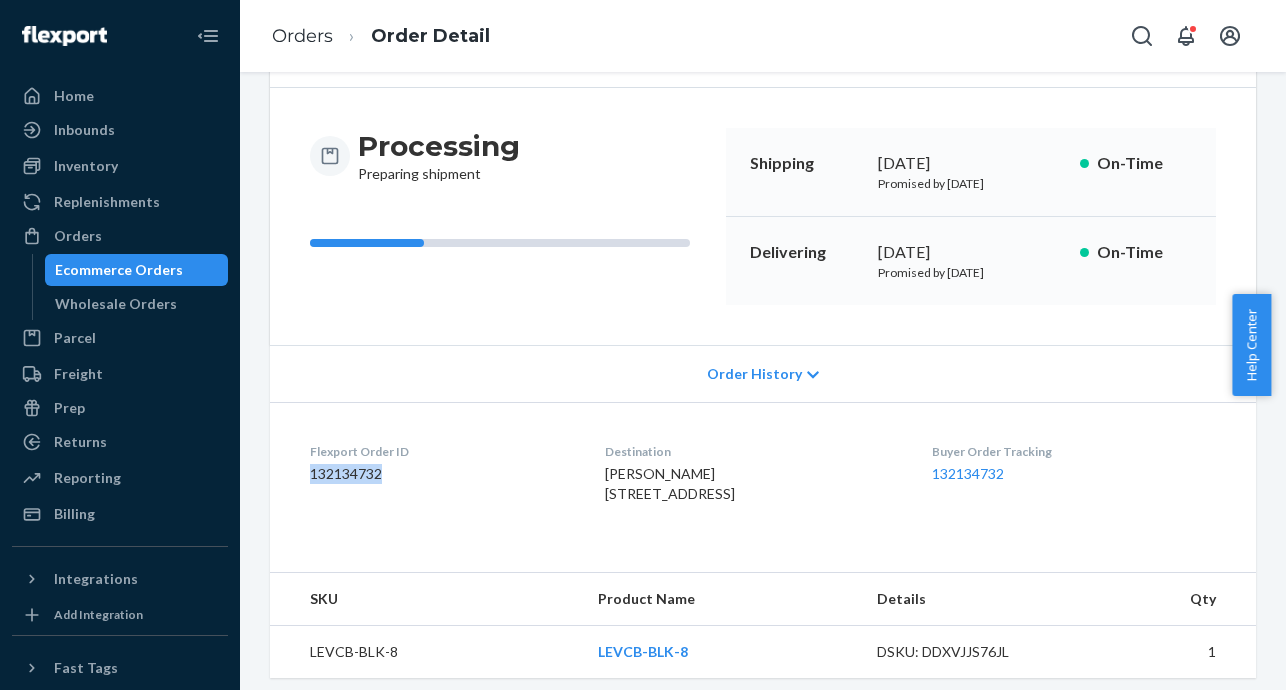 copy on "132134732" 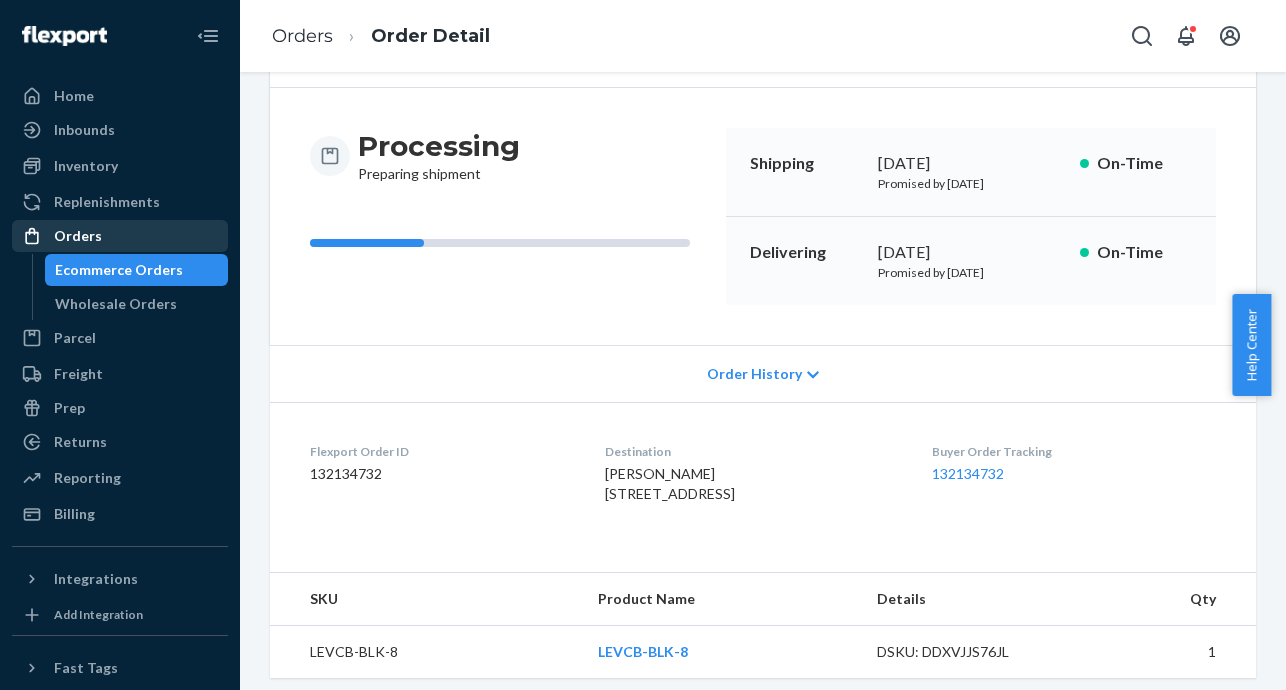 click on "Orders" at bounding box center [120, 236] 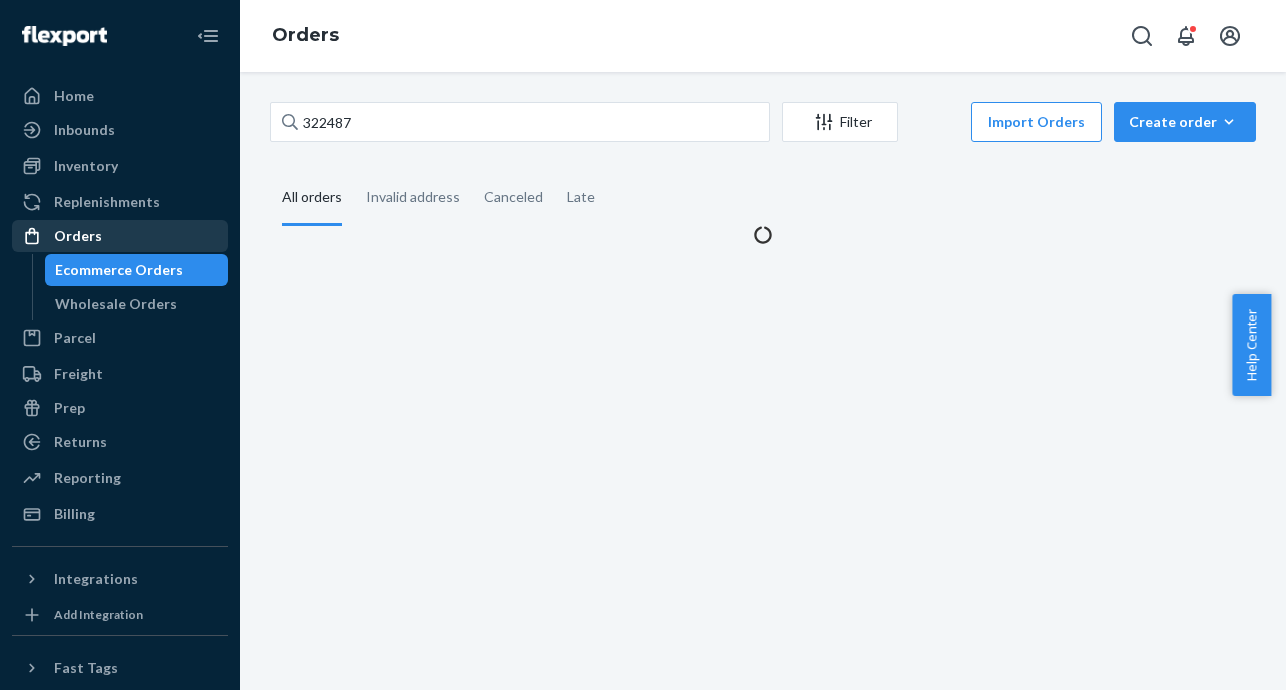 scroll, scrollTop: 0, scrollLeft: 0, axis: both 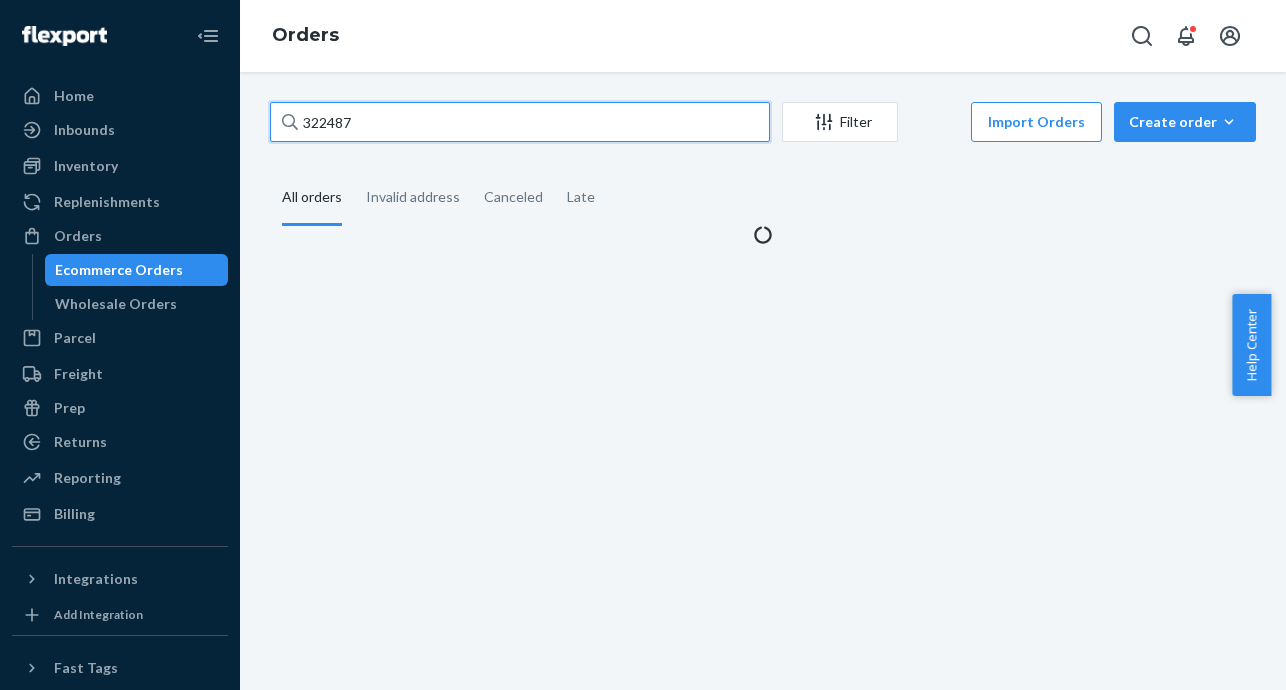 click on "322487" at bounding box center (520, 122) 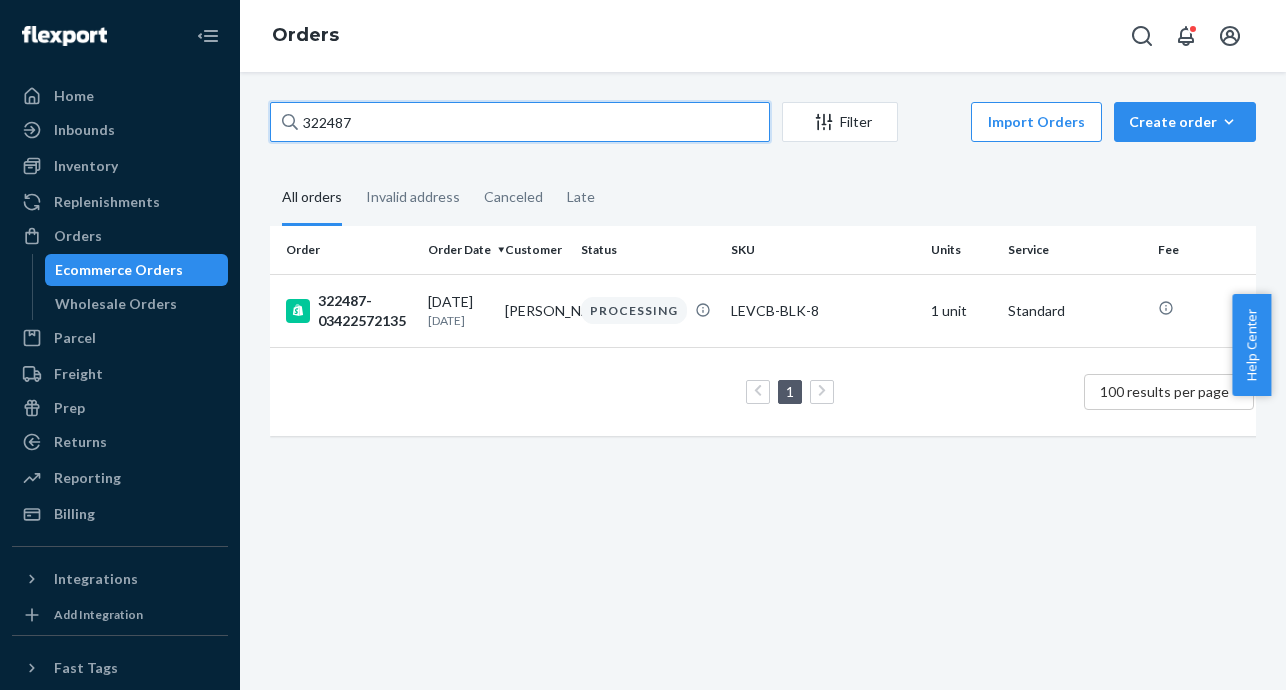 paste on "1642" 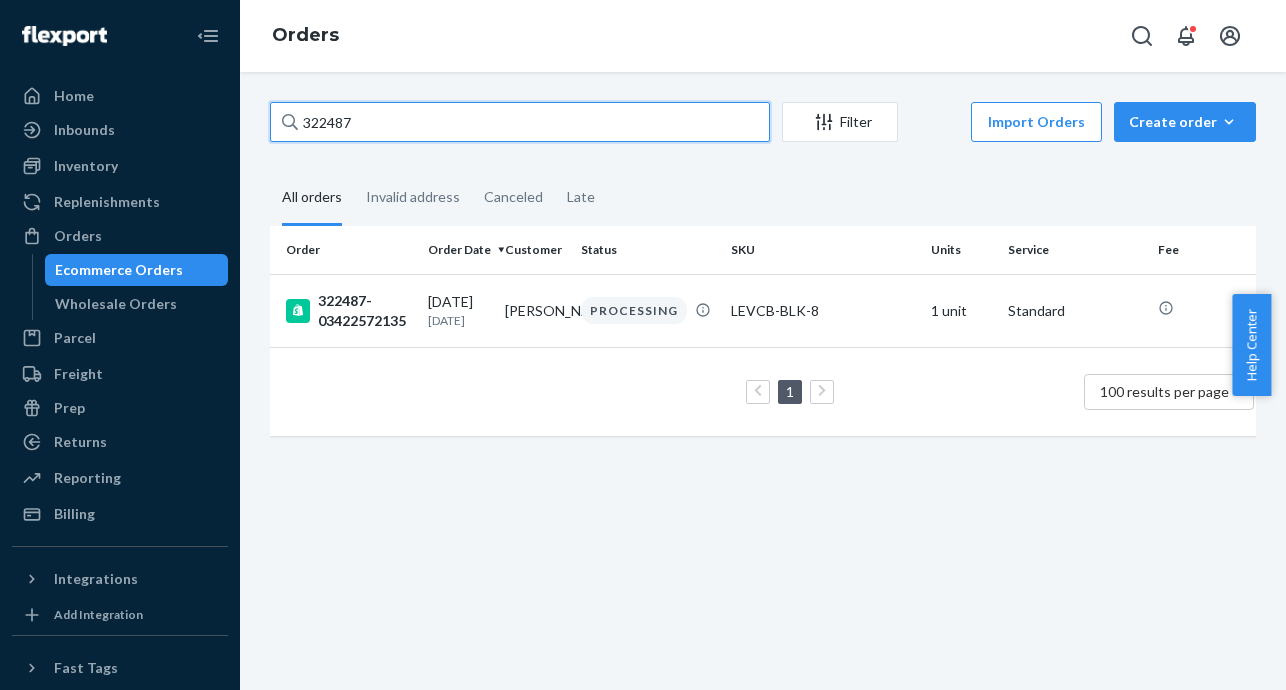 type on "321642" 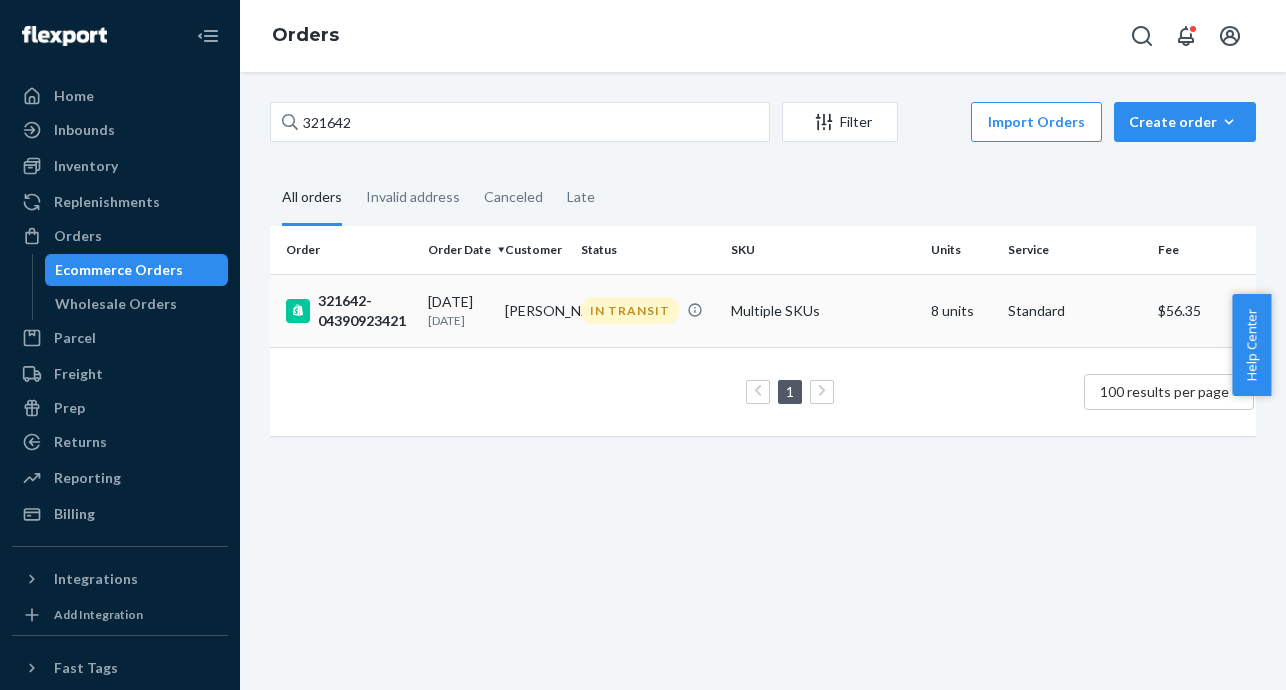 click on "321642-04390923421" at bounding box center (345, 310) 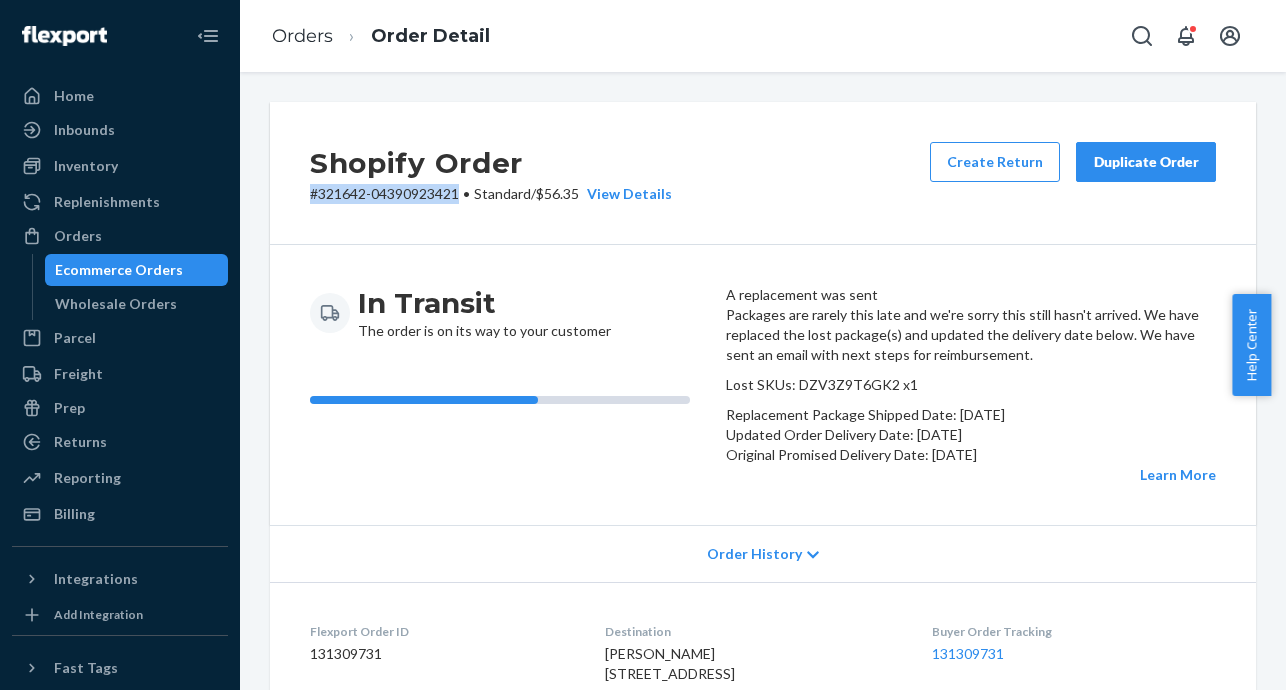 drag, startPoint x: 463, startPoint y: 194, endPoint x: 307, endPoint y: 196, distance: 156.01282 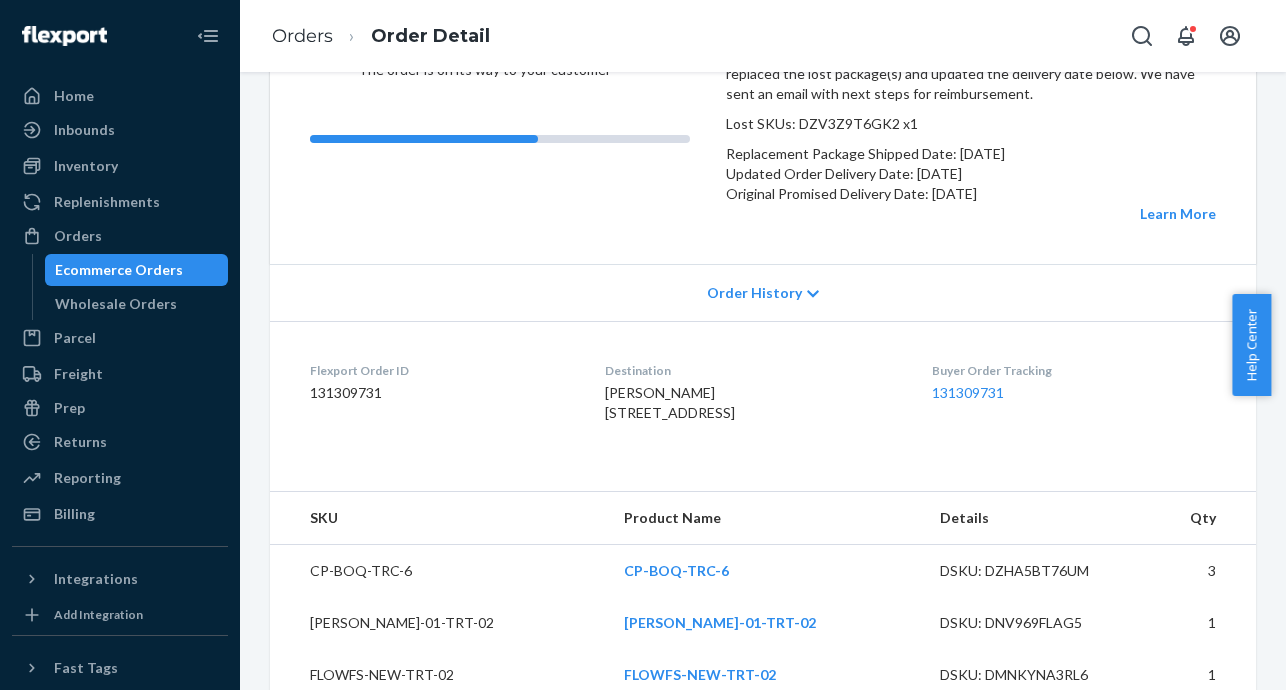 scroll, scrollTop: 325, scrollLeft: 0, axis: vertical 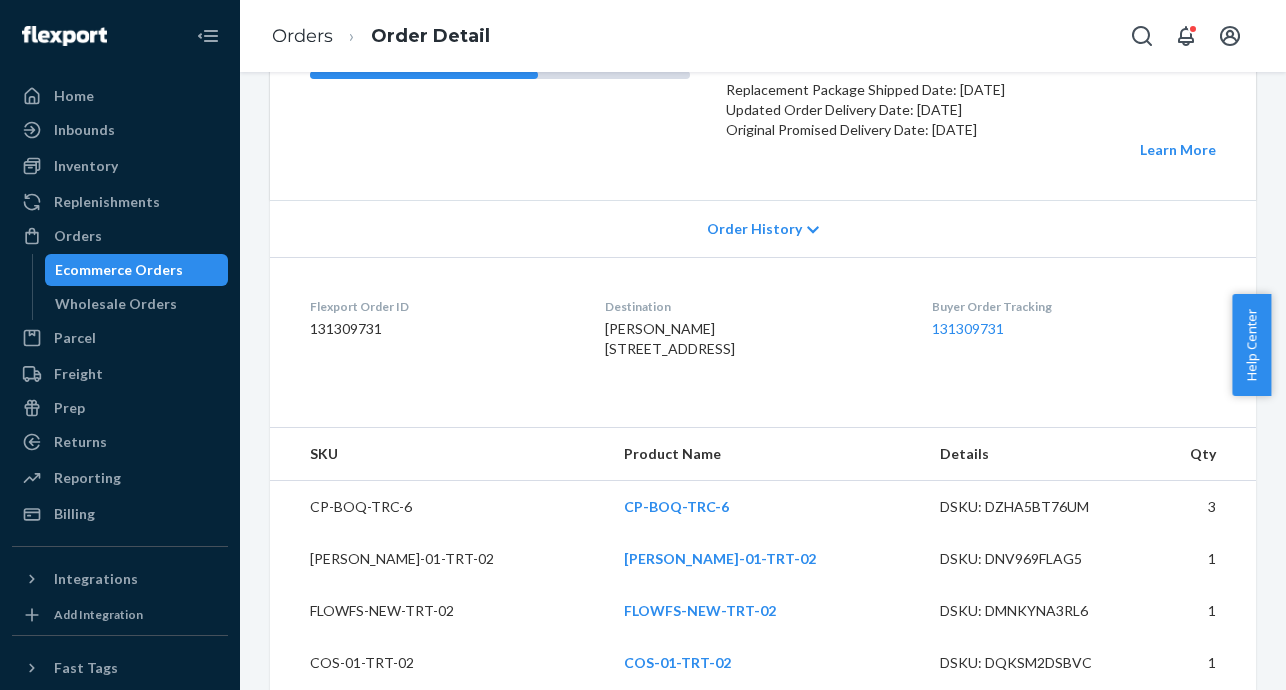 click on "131309731" at bounding box center [441, 329] 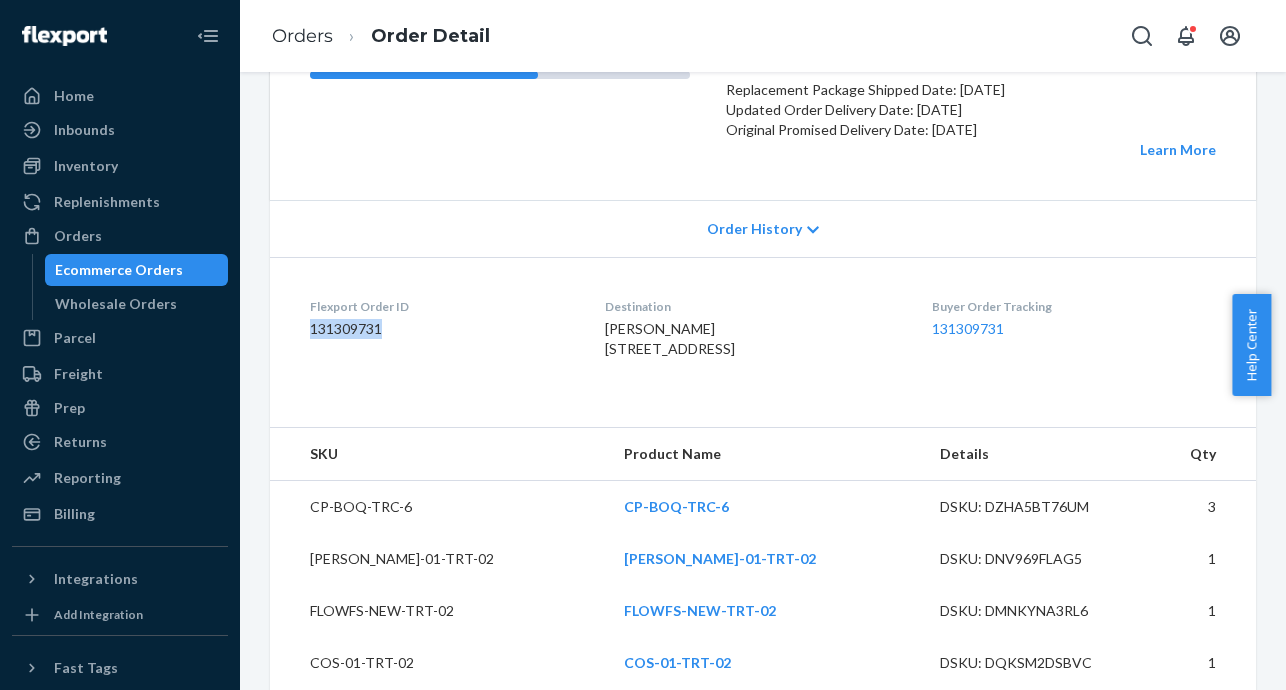 copy on "131309731" 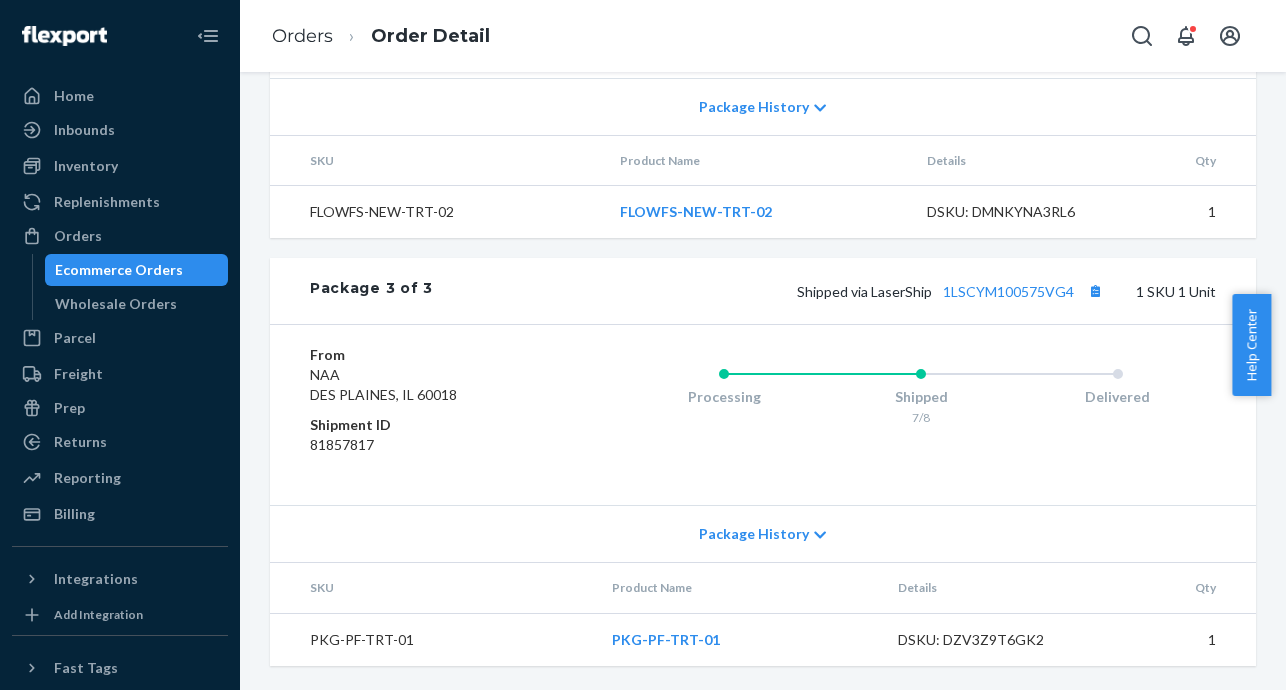scroll, scrollTop: 2011, scrollLeft: 0, axis: vertical 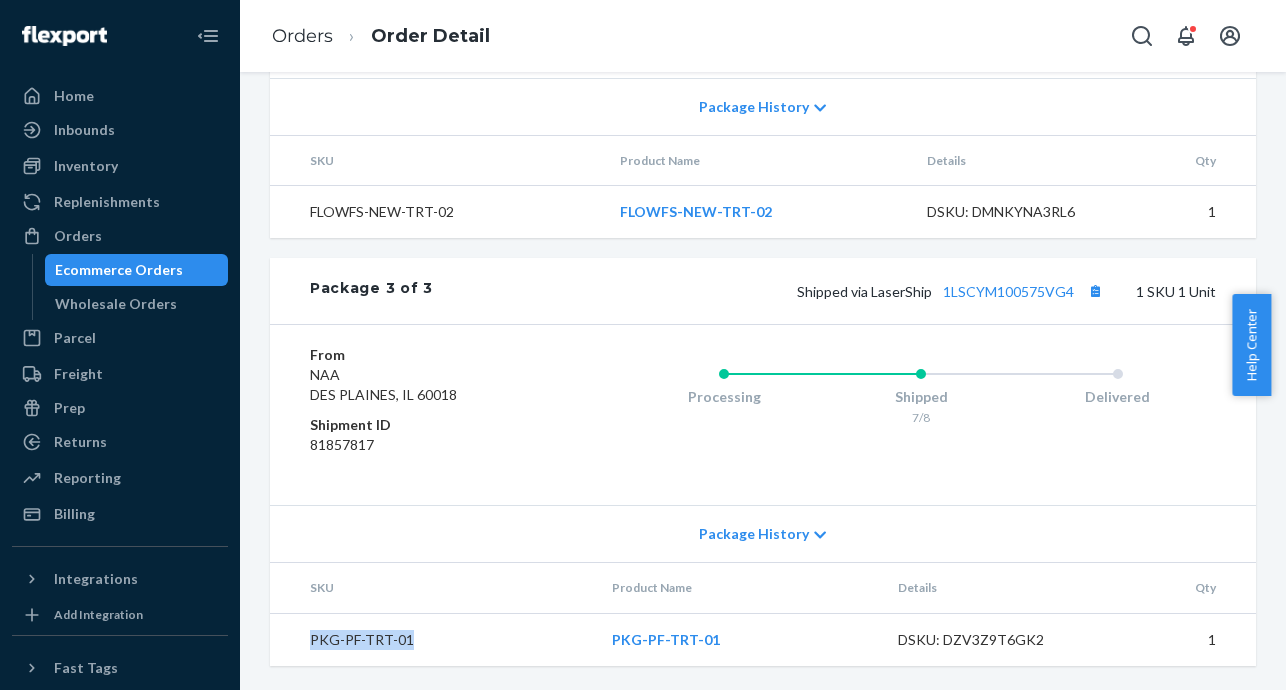 drag, startPoint x: 413, startPoint y: 640, endPoint x: 289, endPoint y: 640, distance: 124 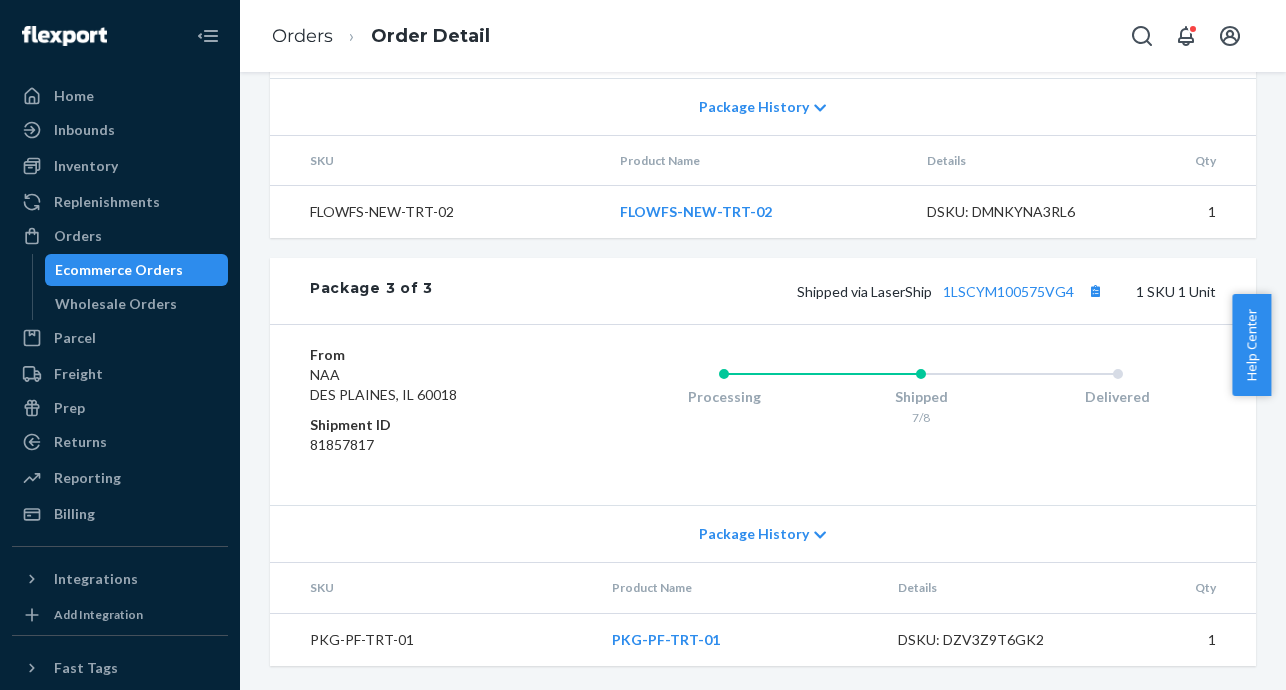 click on "DSKU: DZV3Z9T6GK2" at bounding box center [990, 640] 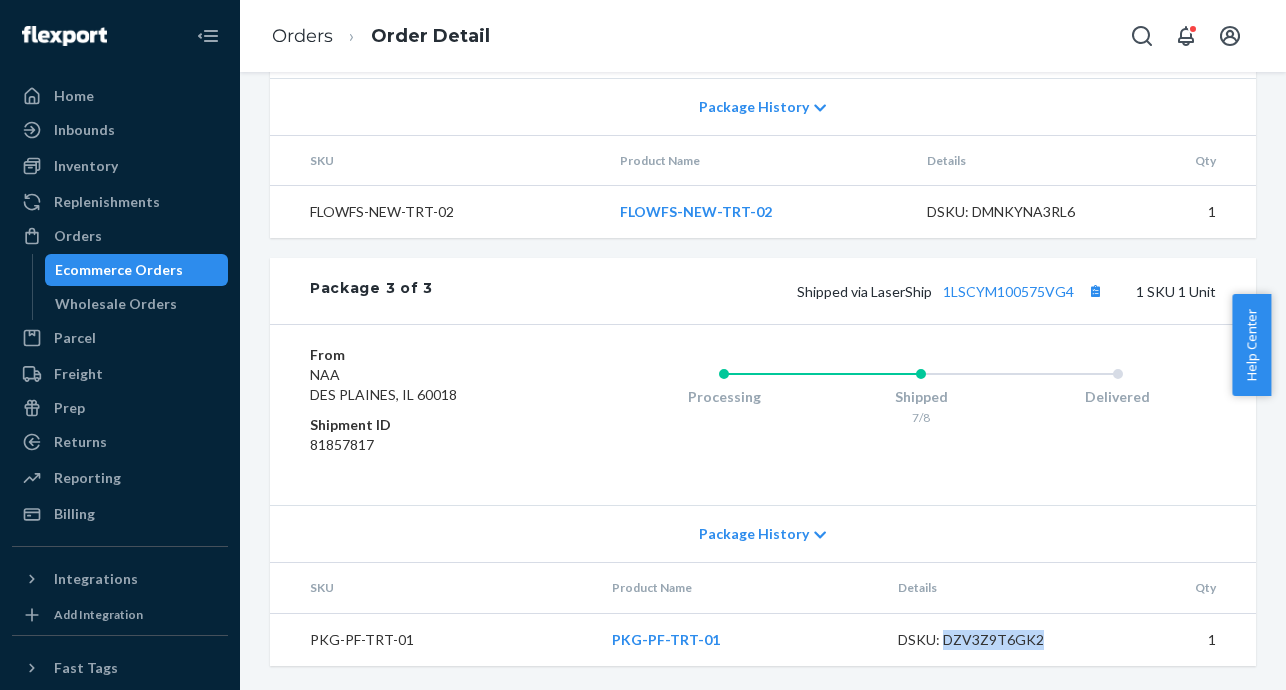 copy on "DZV3Z9T6GK2" 